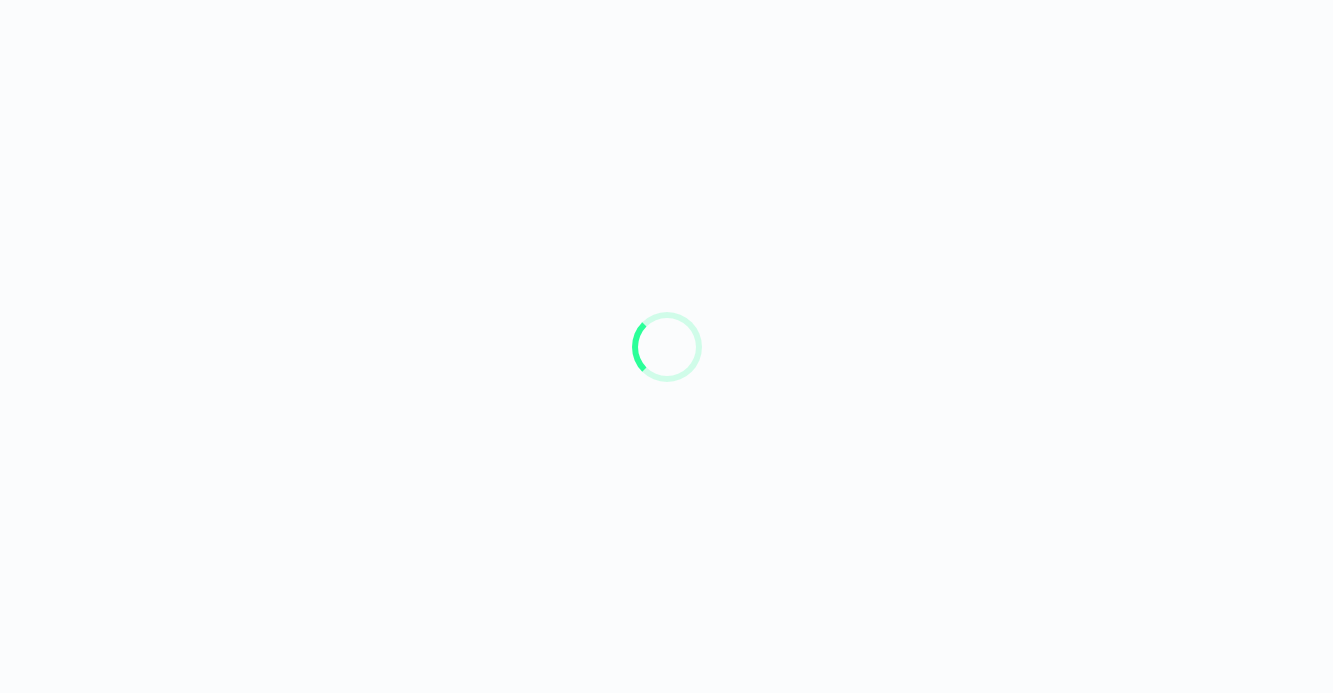 scroll, scrollTop: 0, scrollLeft: 0, axis: both 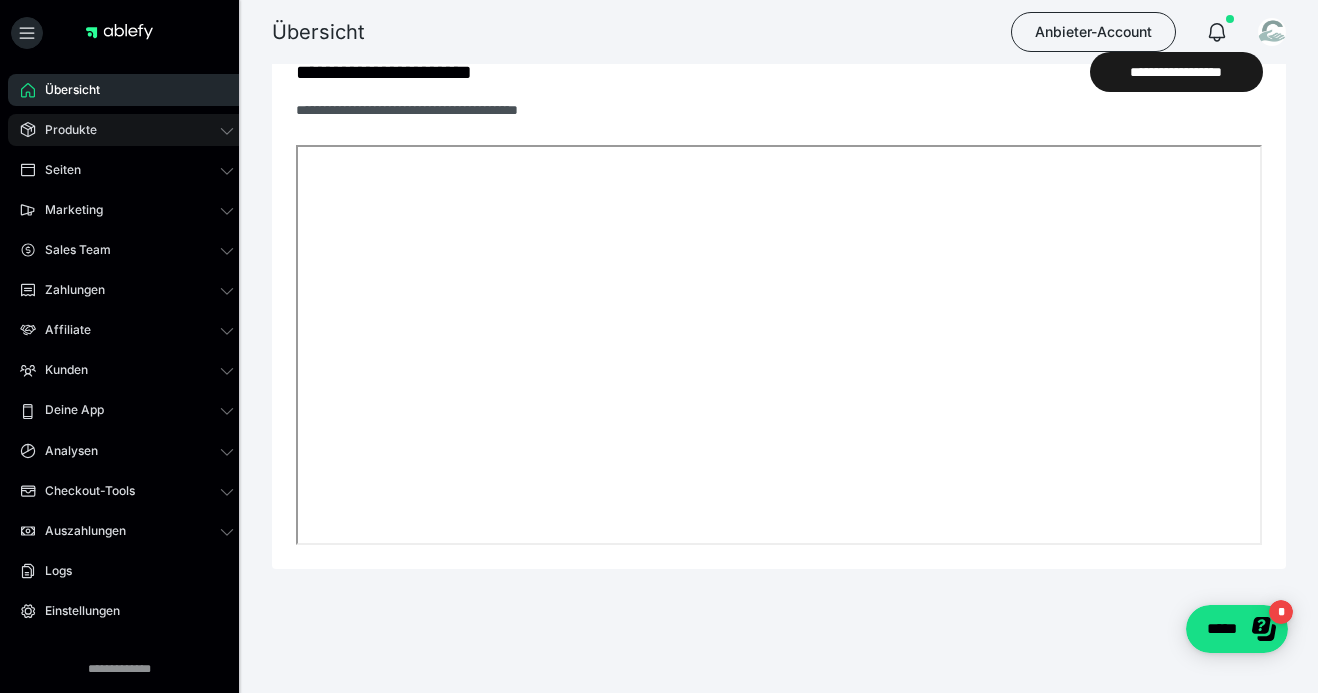 click on "Produkte" at bounding box center (127, 130) 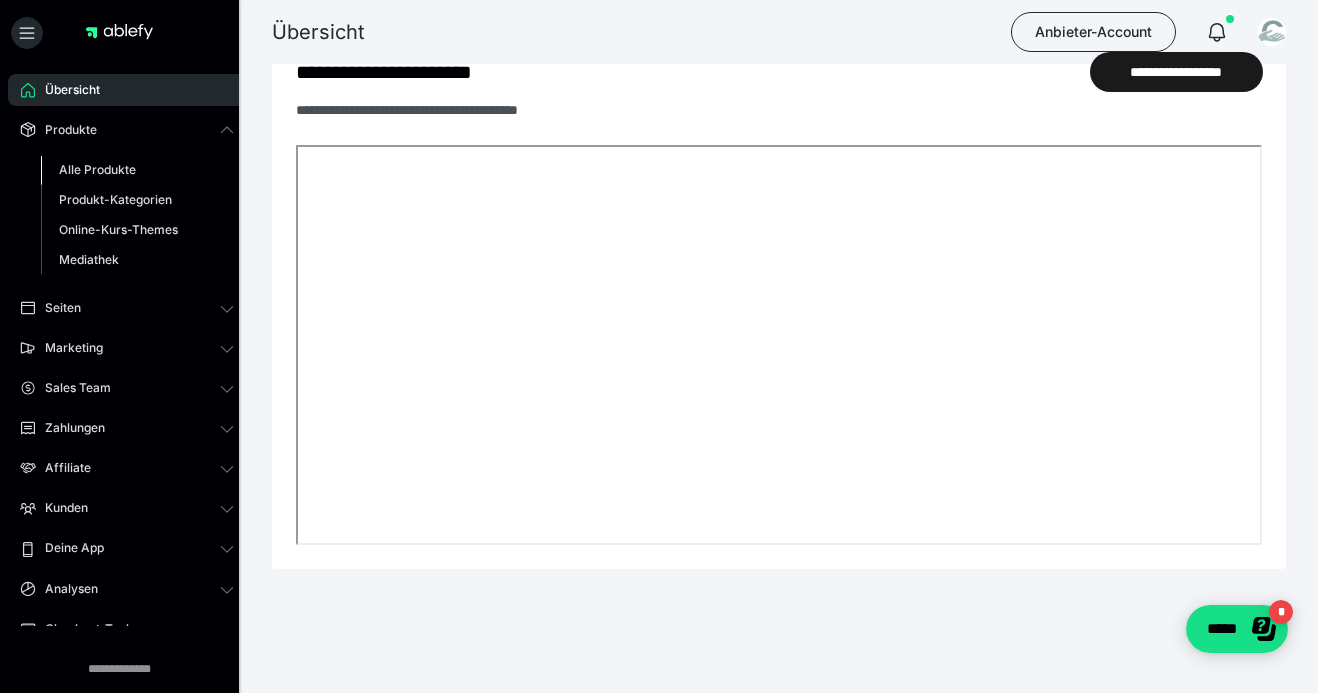 click on "Alle Produkte" at bounding box center [97, 169] 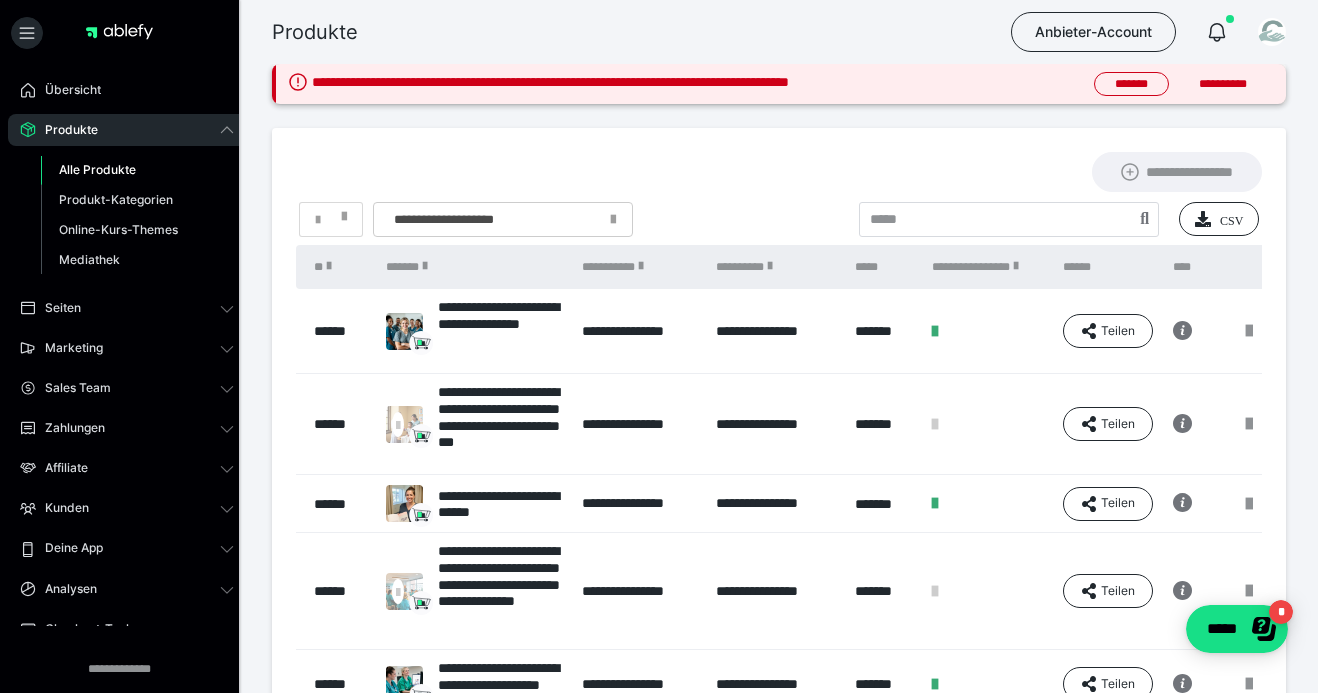 scroll, scrollTop: 26, scrollLeft: 0, axis: vertical 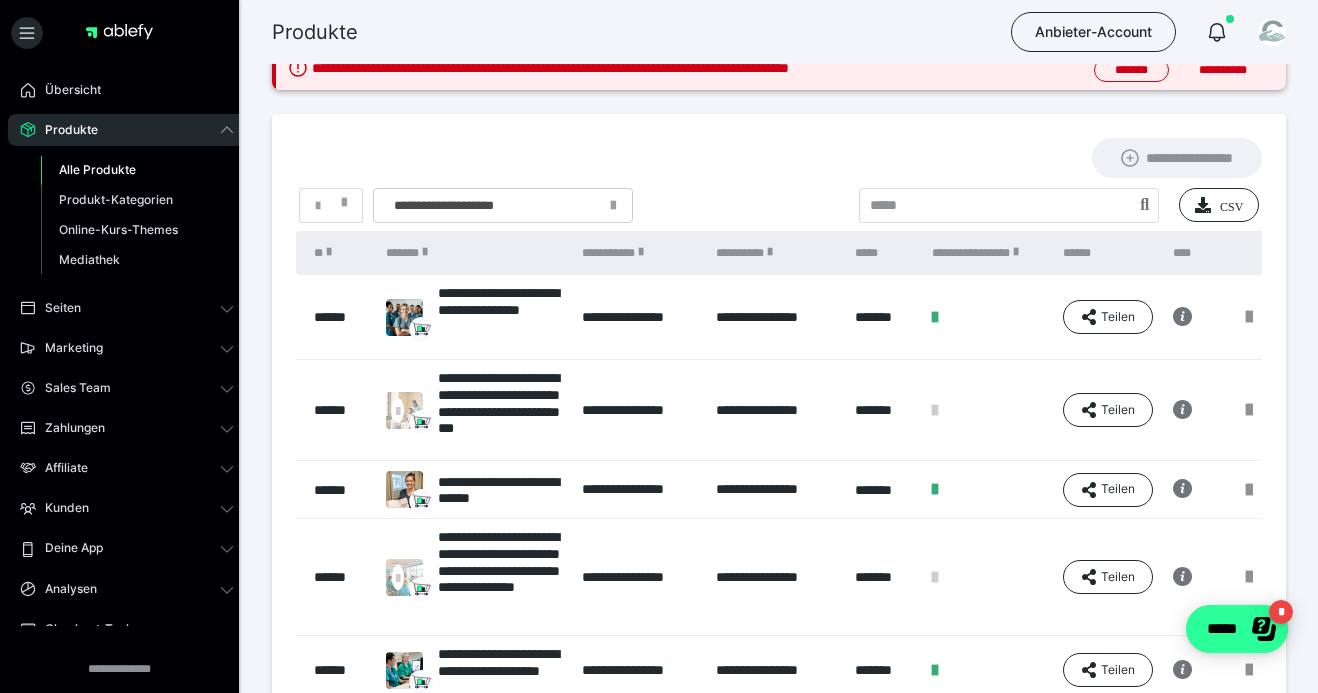 click on "*" at bounding box center [1280, 611] 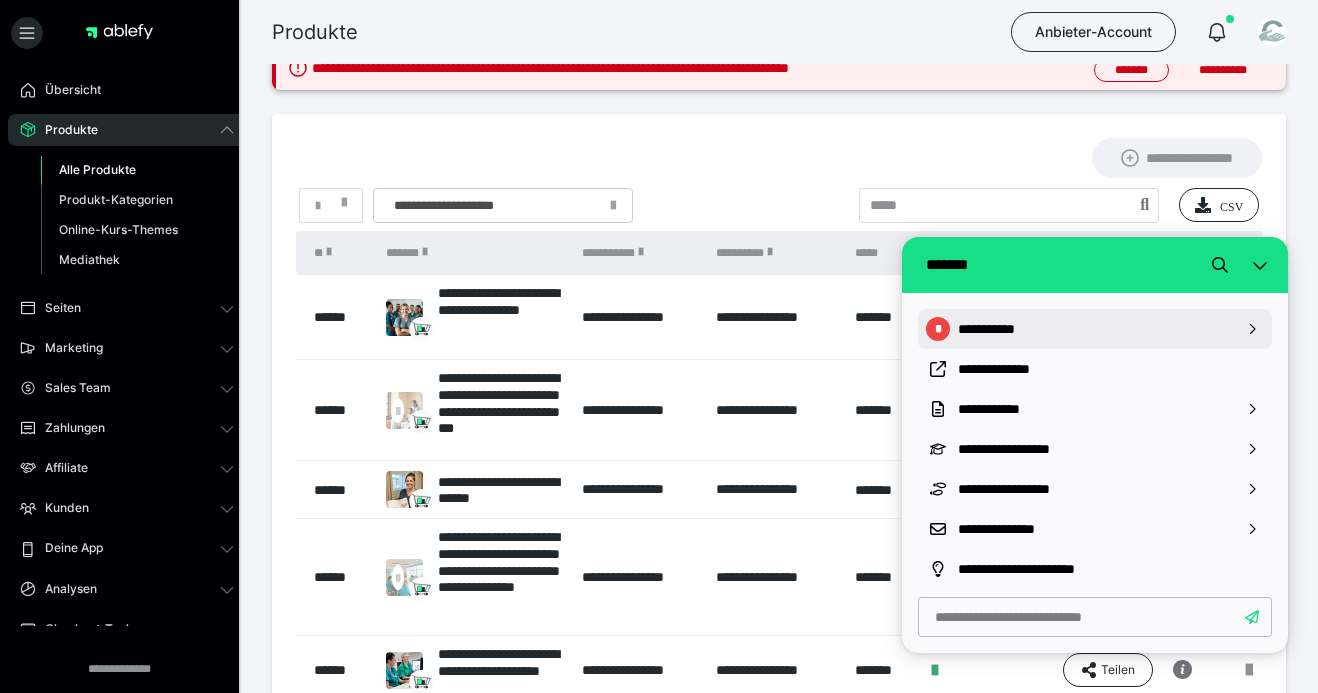 click on "**********" at bounding box center [1095, 329] 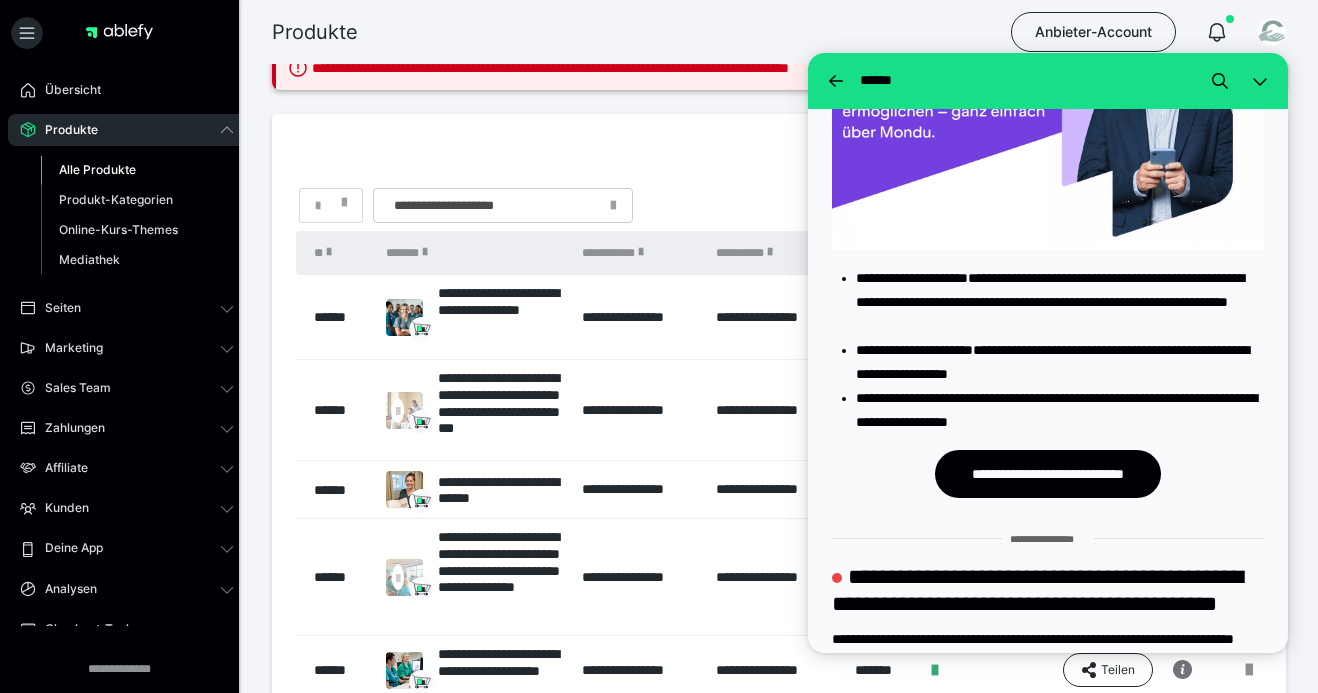 scroll, scrollTop: 332, scrollLeft: 0, axis: vertical 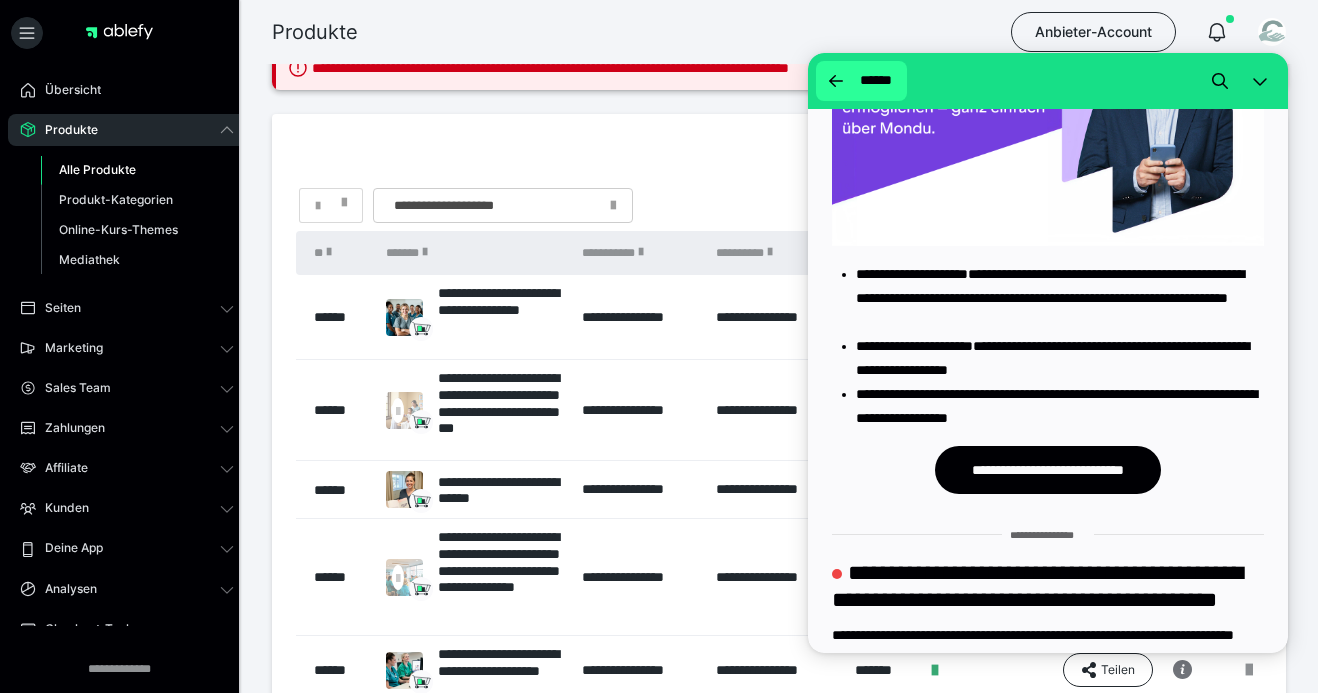 drag, startPoint x: 870, startPoint y: 85, endPoint x: 1727, endPoint y: 171, distance: 861.30426 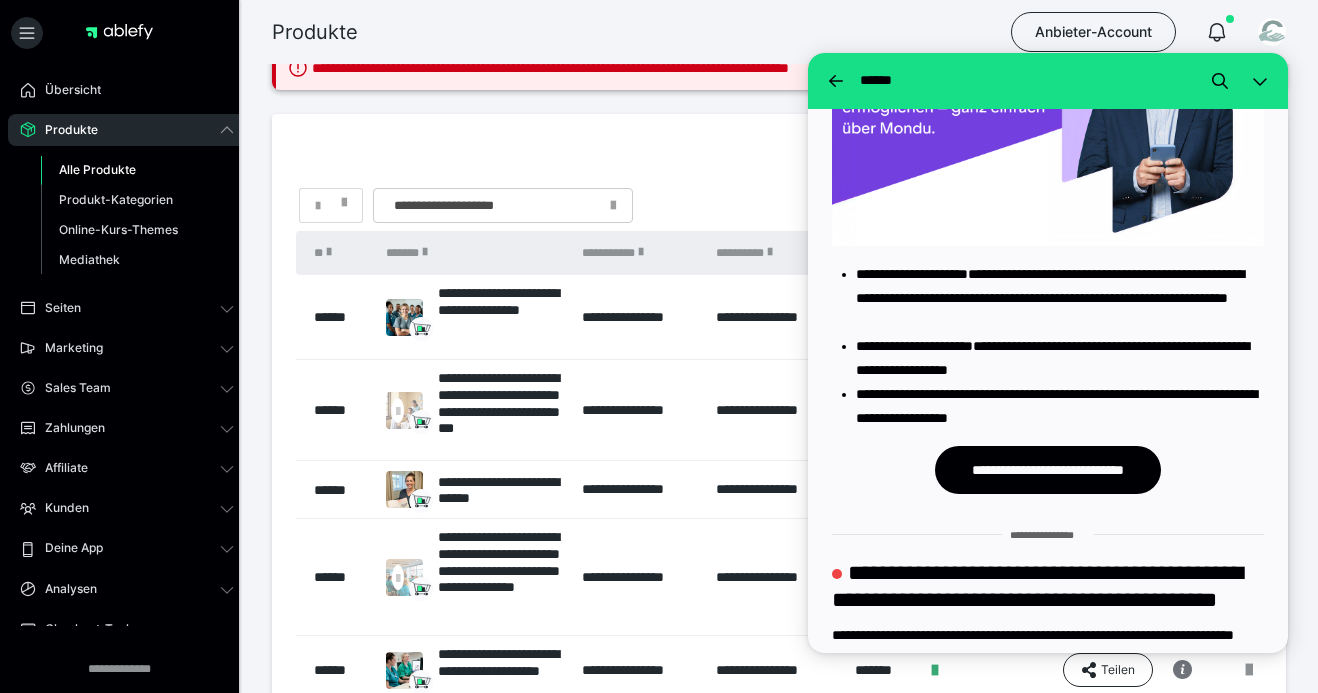 scroll, scrollTop: 0, scrollLeft: 0, axis: both 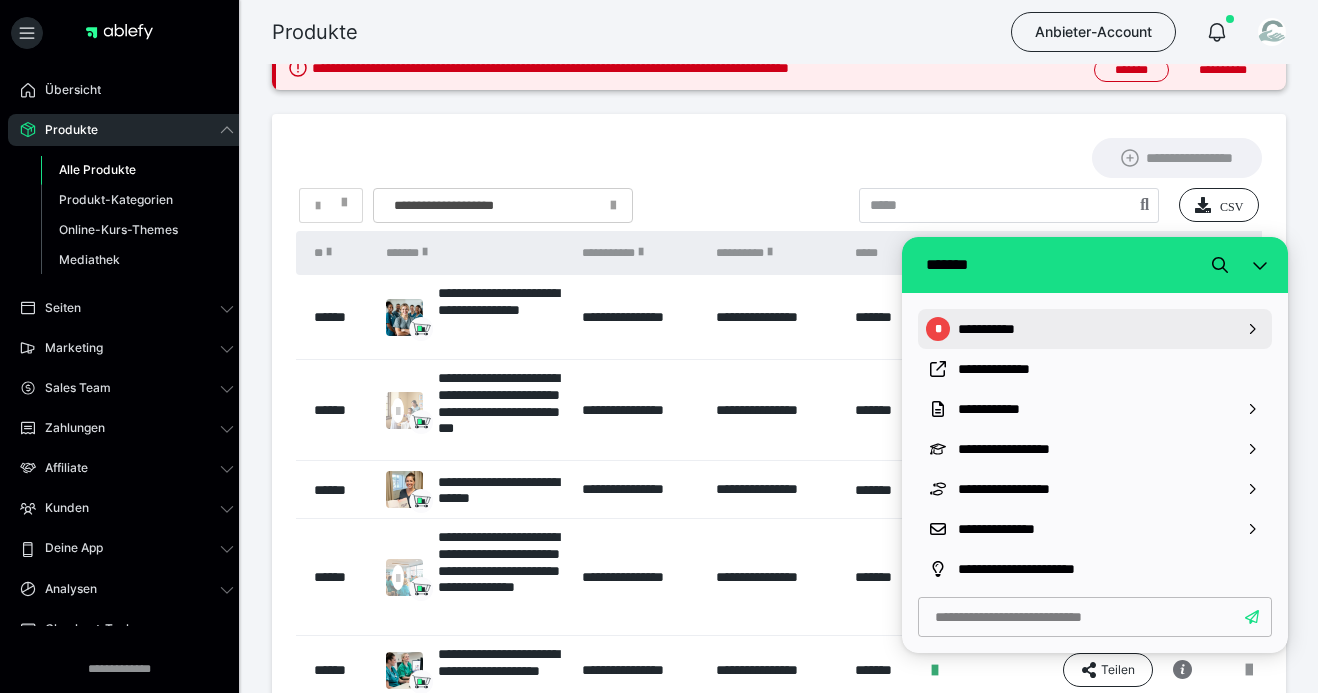 click on "**********" at bounding box center (1095, 329) 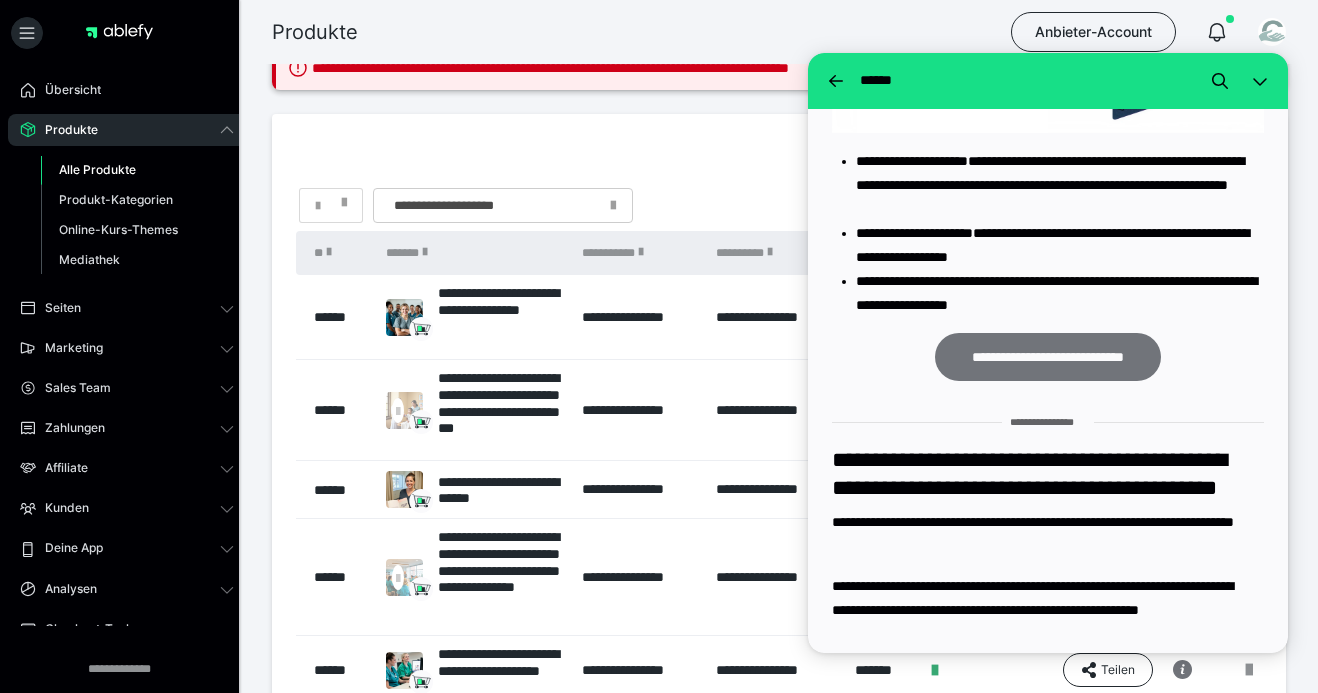 scroll, scrollTop: 5722, scrollLeft: 0, axis: vertical 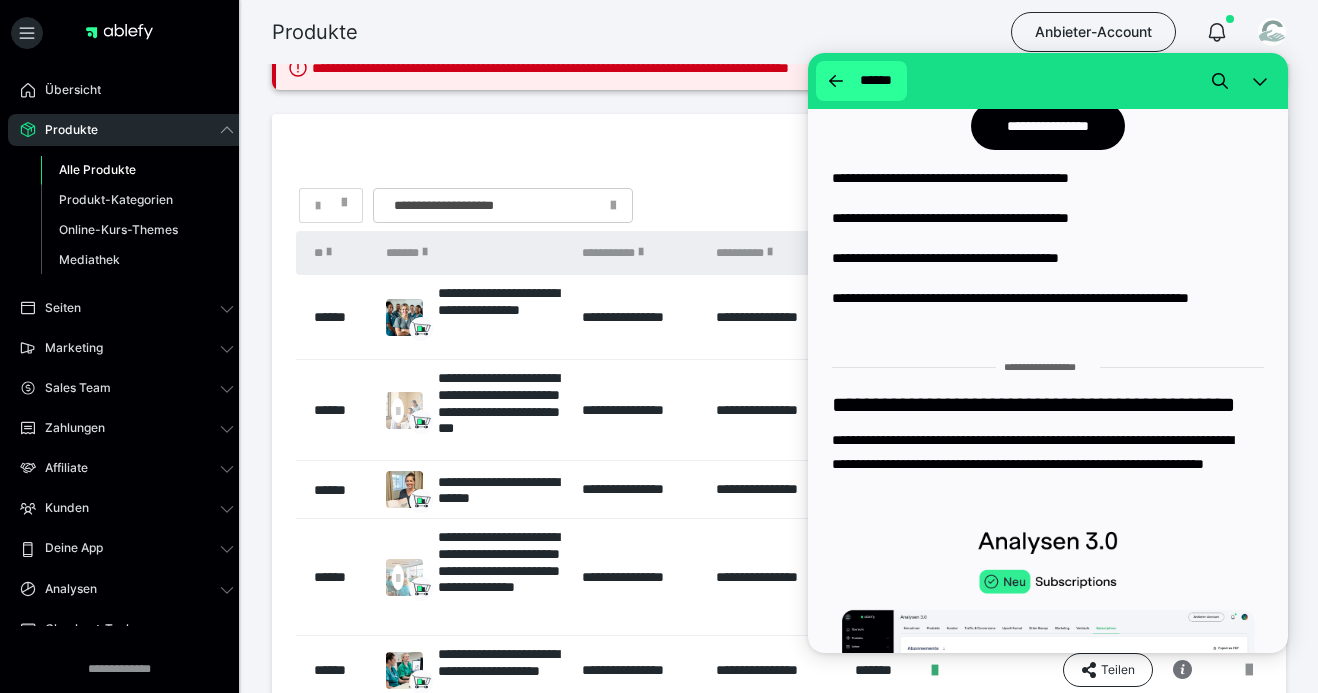 click 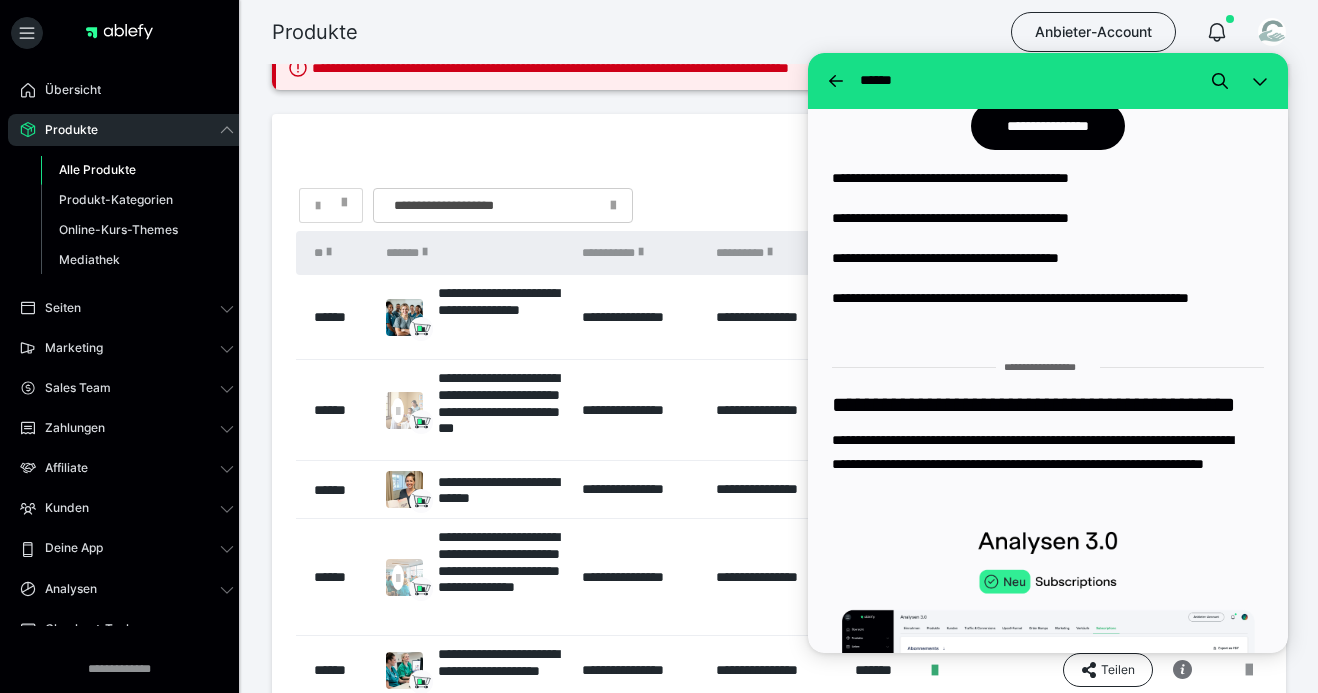 scroll, scrollTop: 0, scrollLeft: 0, axis: both 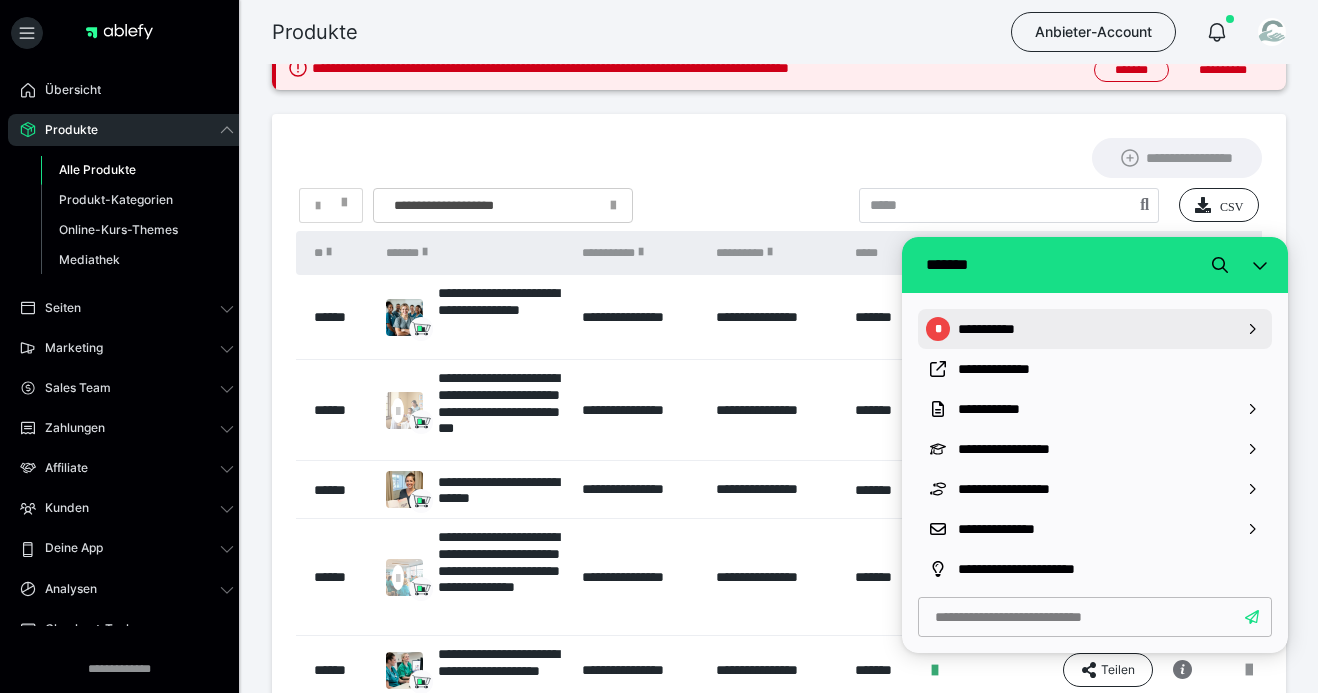 click on "**********" at bounding box center [1095, 329] 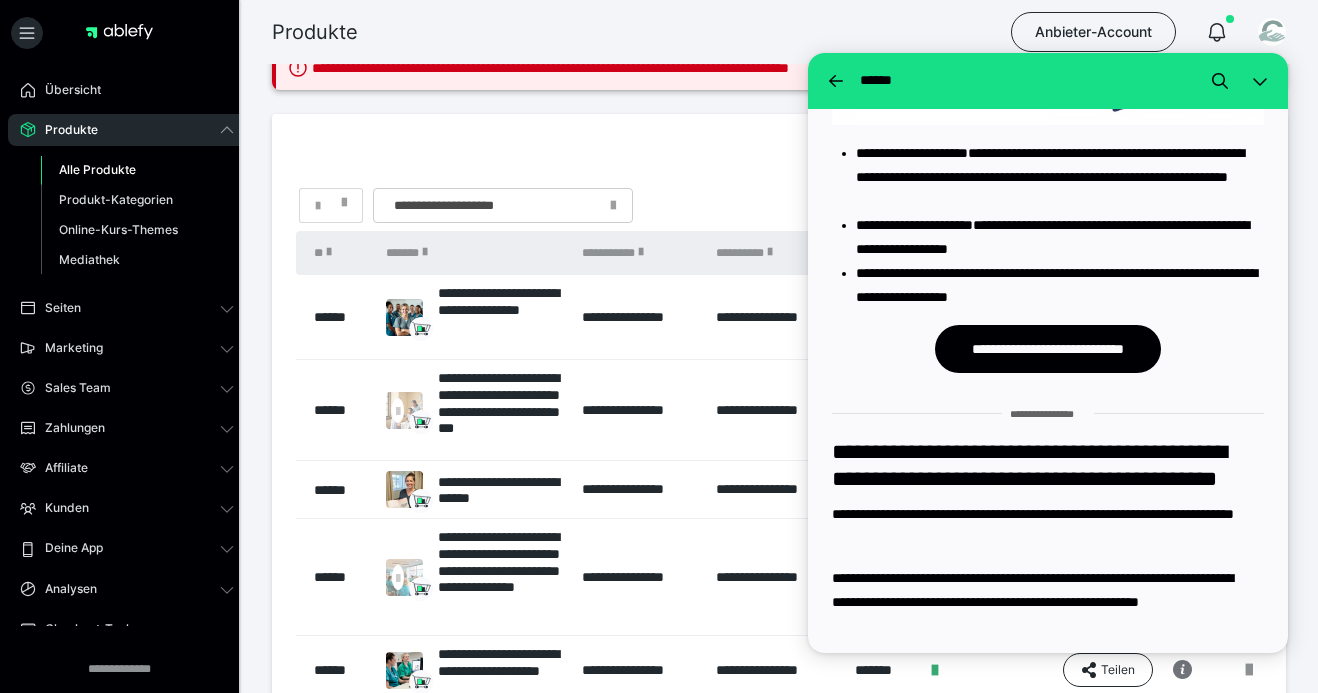 scroll, scrollTop: 2476, scrollLeft: 0, axis: vertical 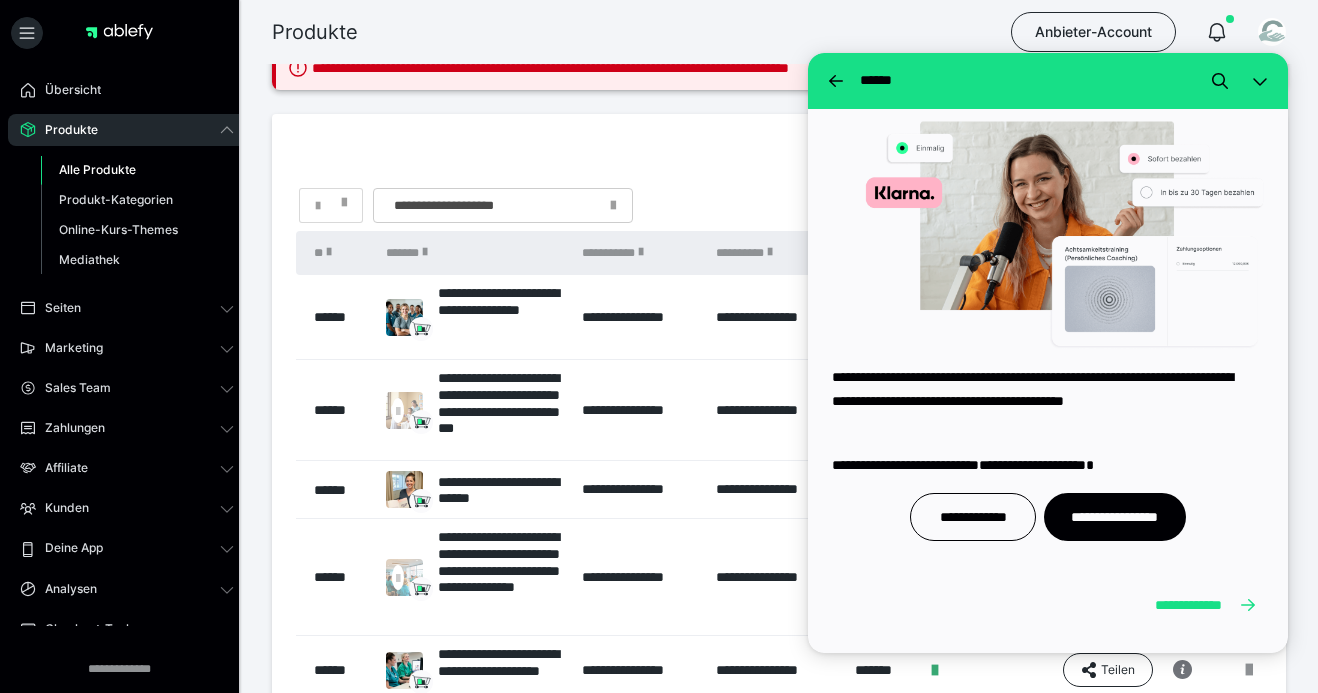 drag, startPoint x: 1283, startPoint y: 254, endPoint x: 2097, endPoint y: 696, distance: 926.2613 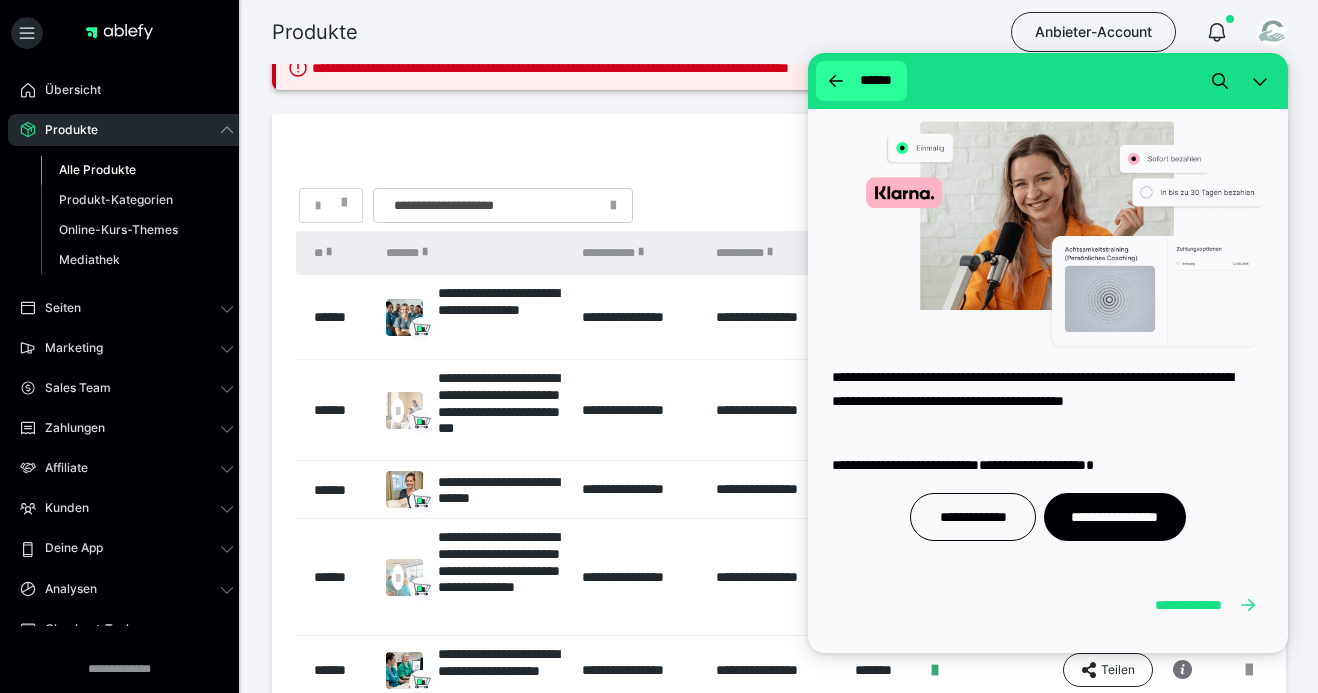 drag, startPoint x: 839, startPoint y: 86, endPoint x: 1648, endPoint y: 139, distance: 810.73425 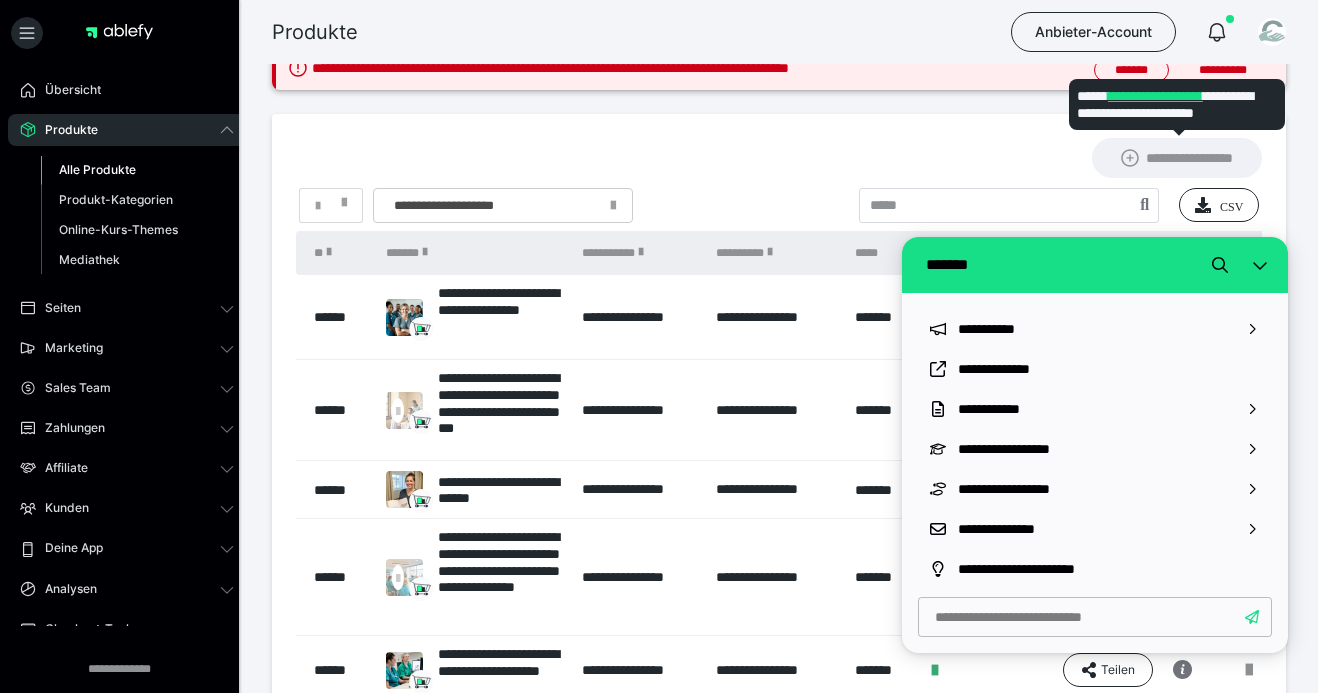click on "**********" at bounding box center [779, 421] 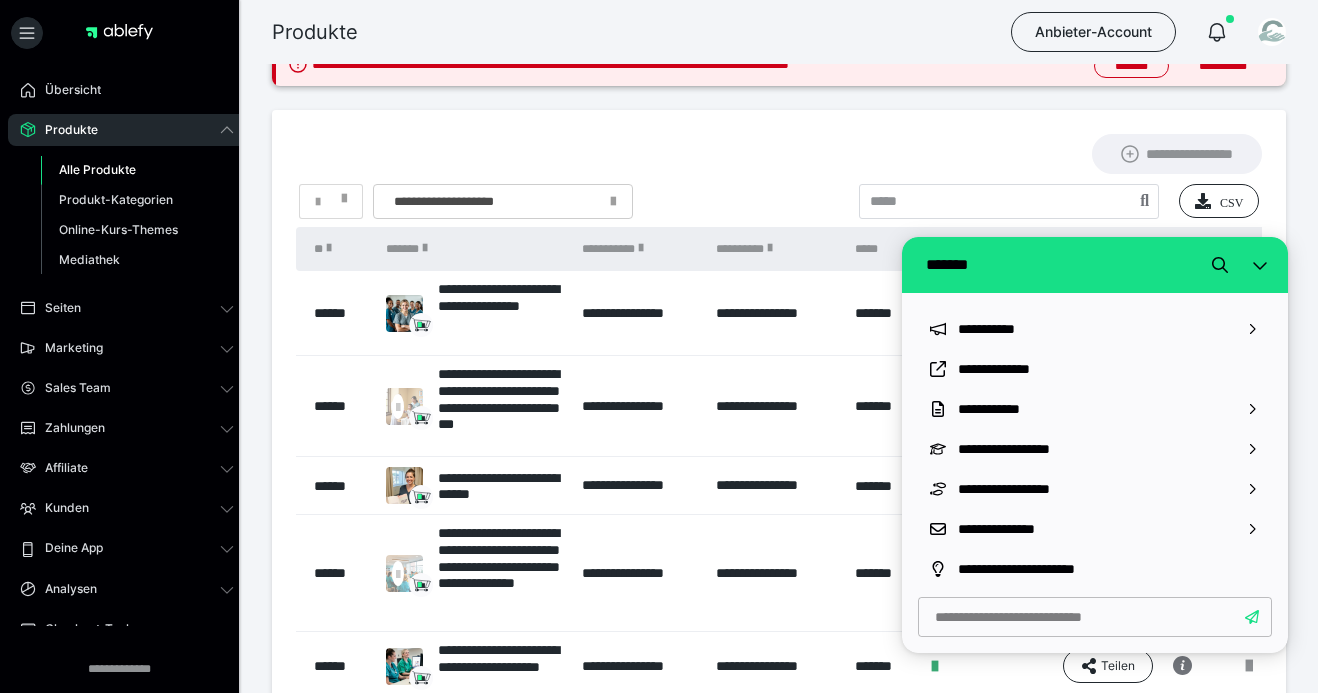 scroll, scrollTop: 0, scrollLeft: 0, axis: both 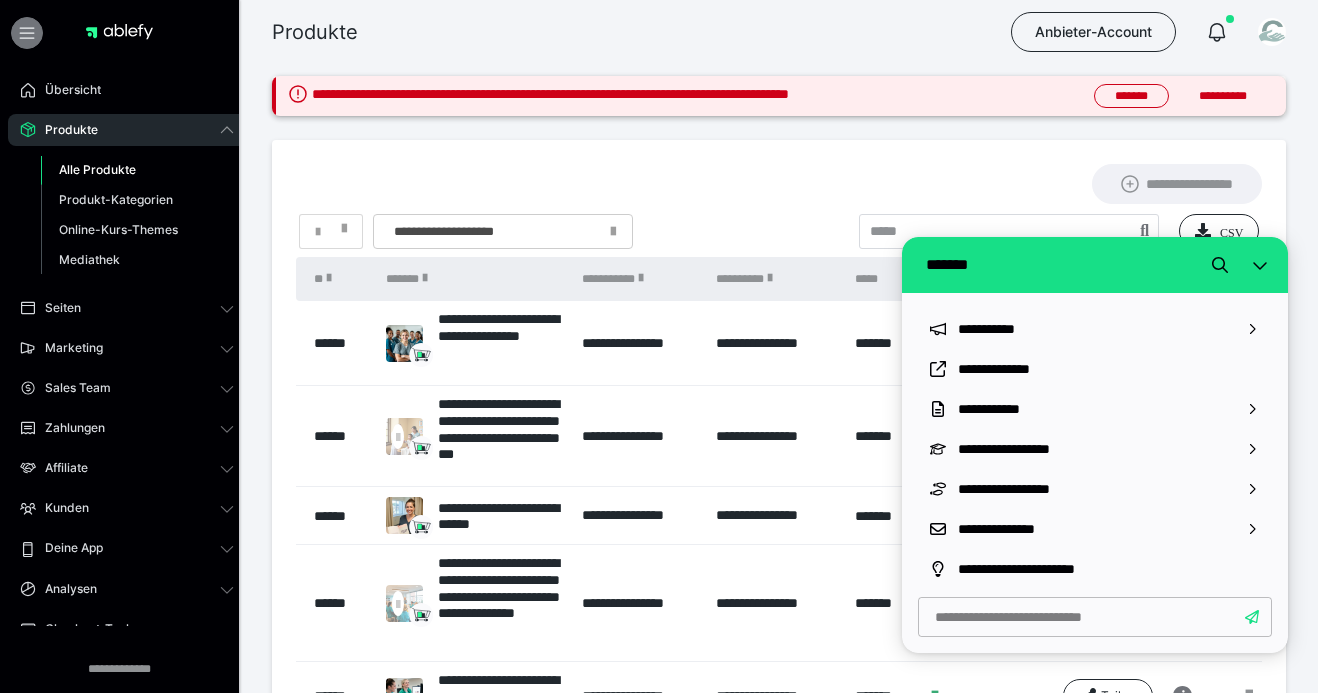 click at bounding box center (27, 33) 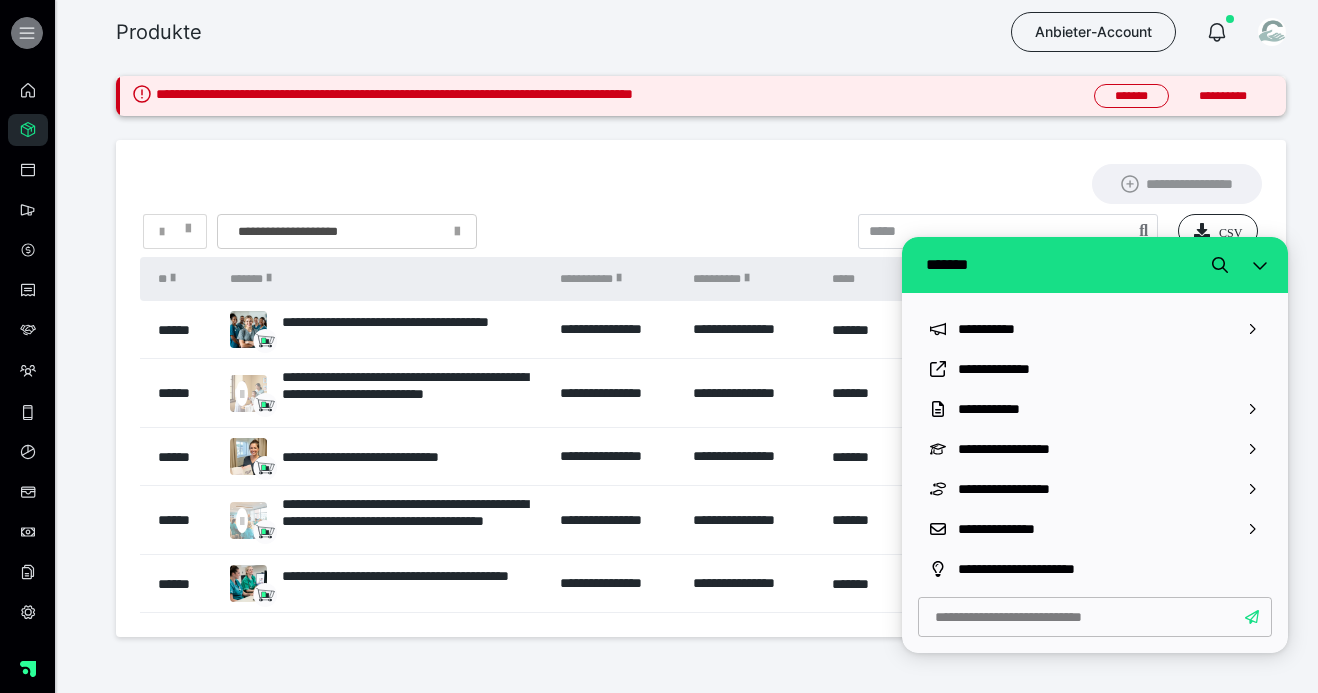 click 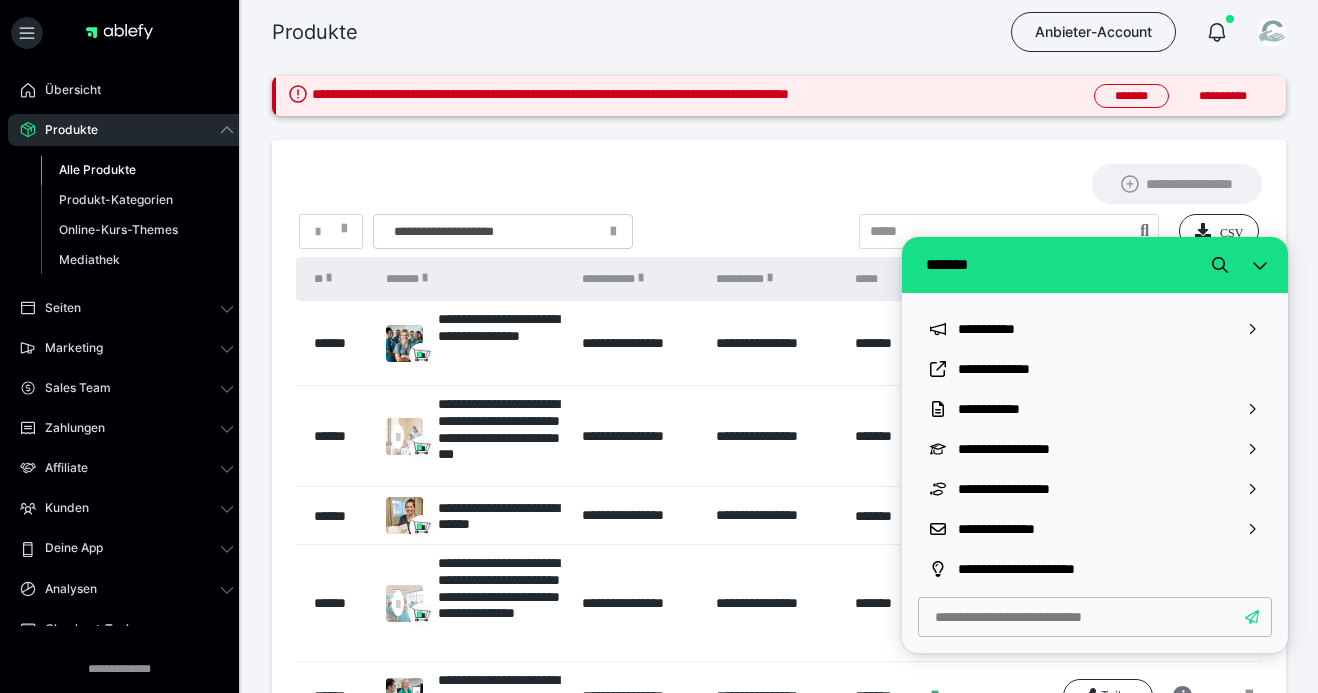 click on "**********" at bounding box center (779, 184) 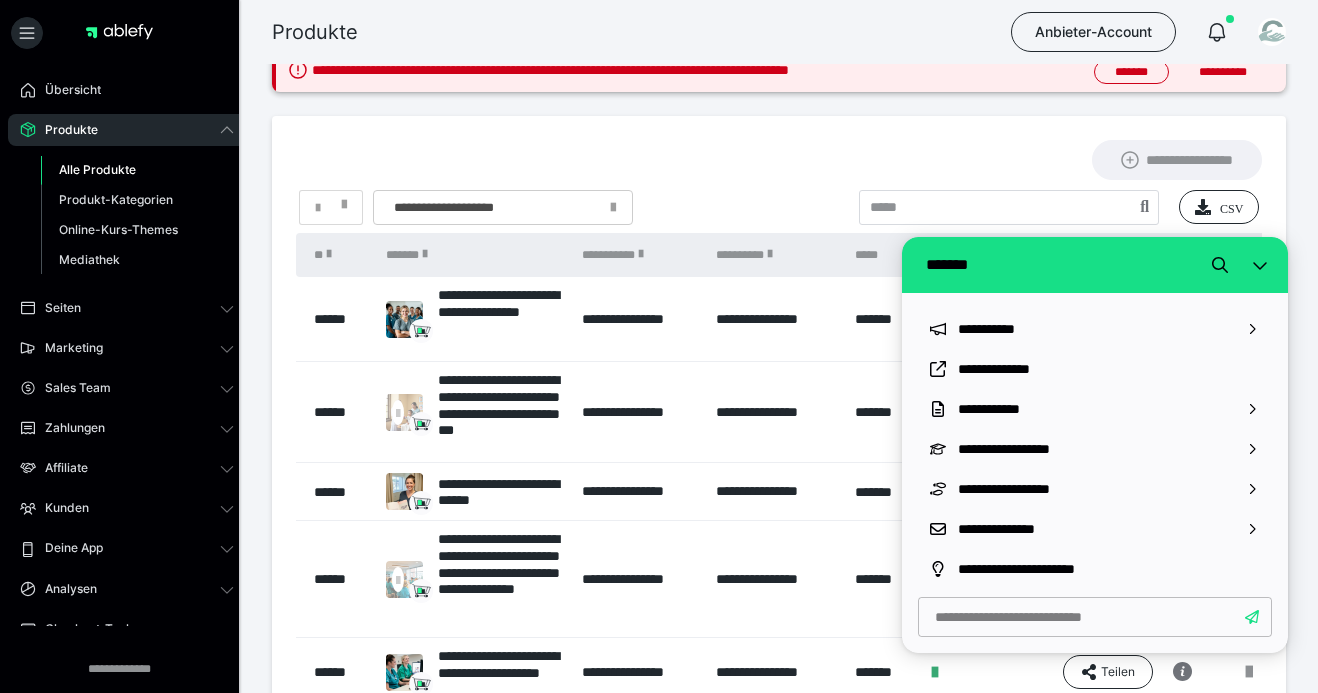 scroll, scrollTop: 193, scrollLeft: 0, axis: vertical 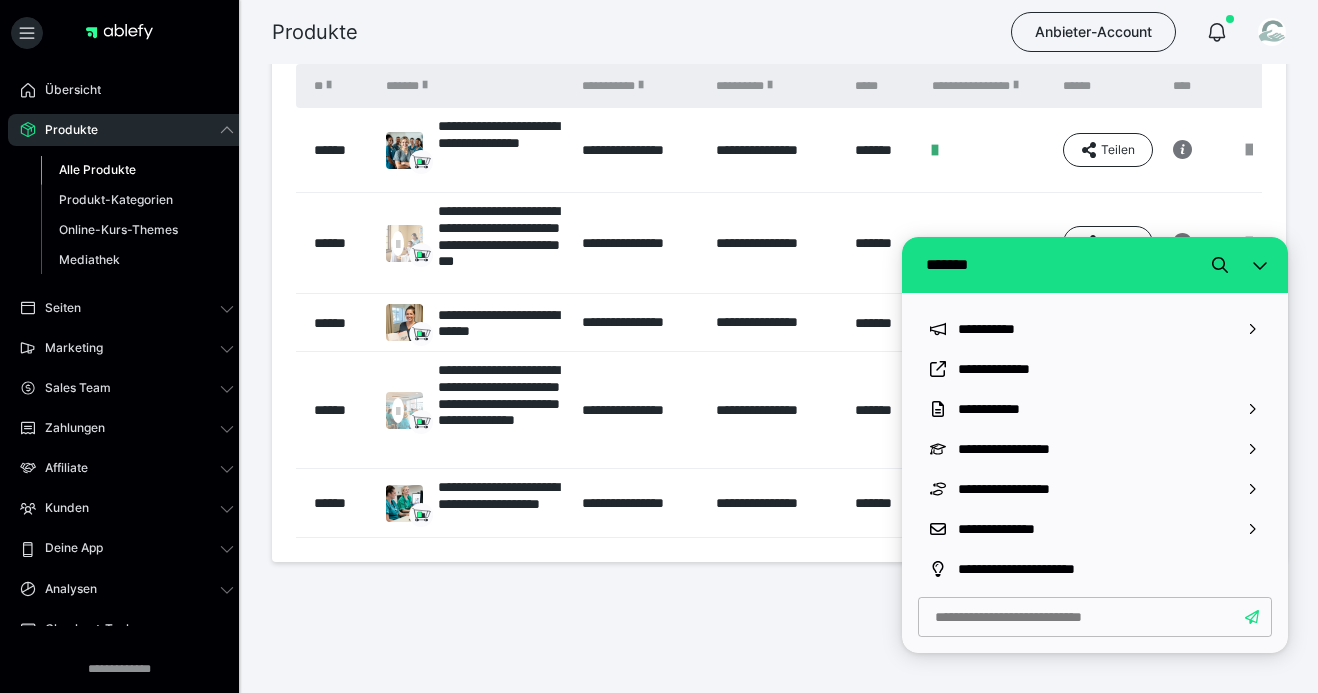 click on "**********" at bounding box center [779, 276] 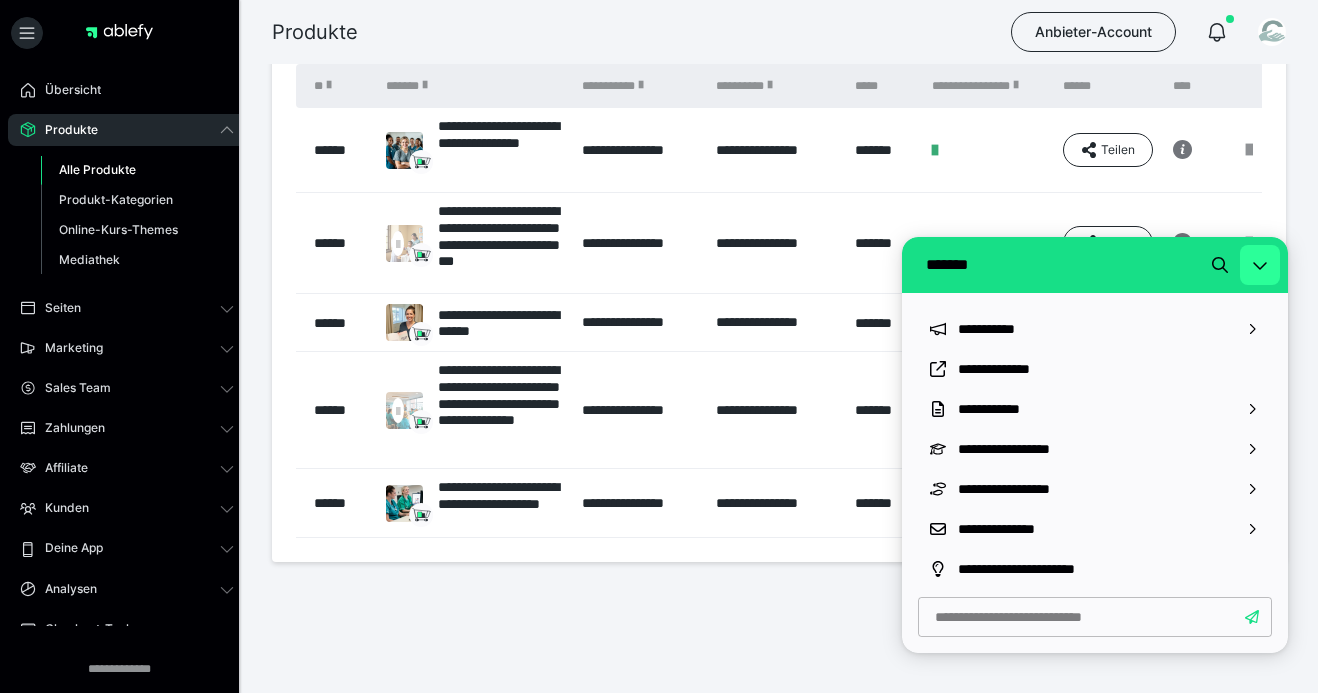 click 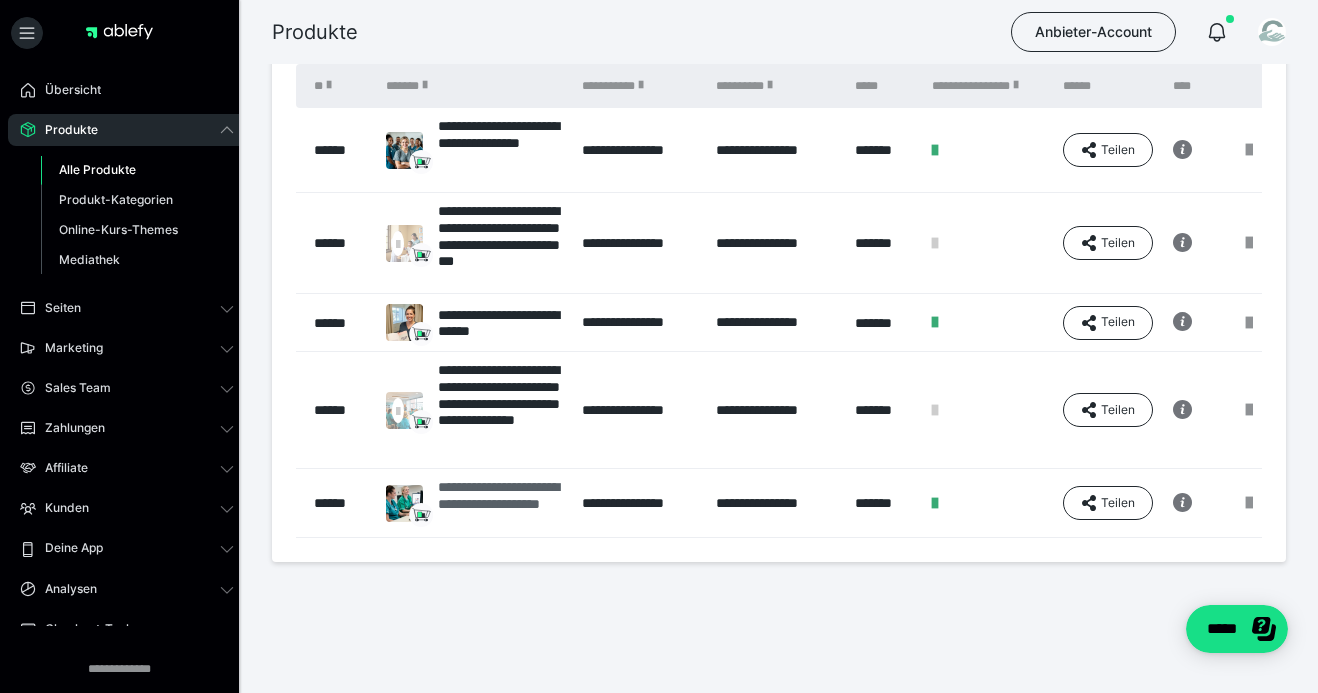 click on "**********" at bounding box center (500, 503) 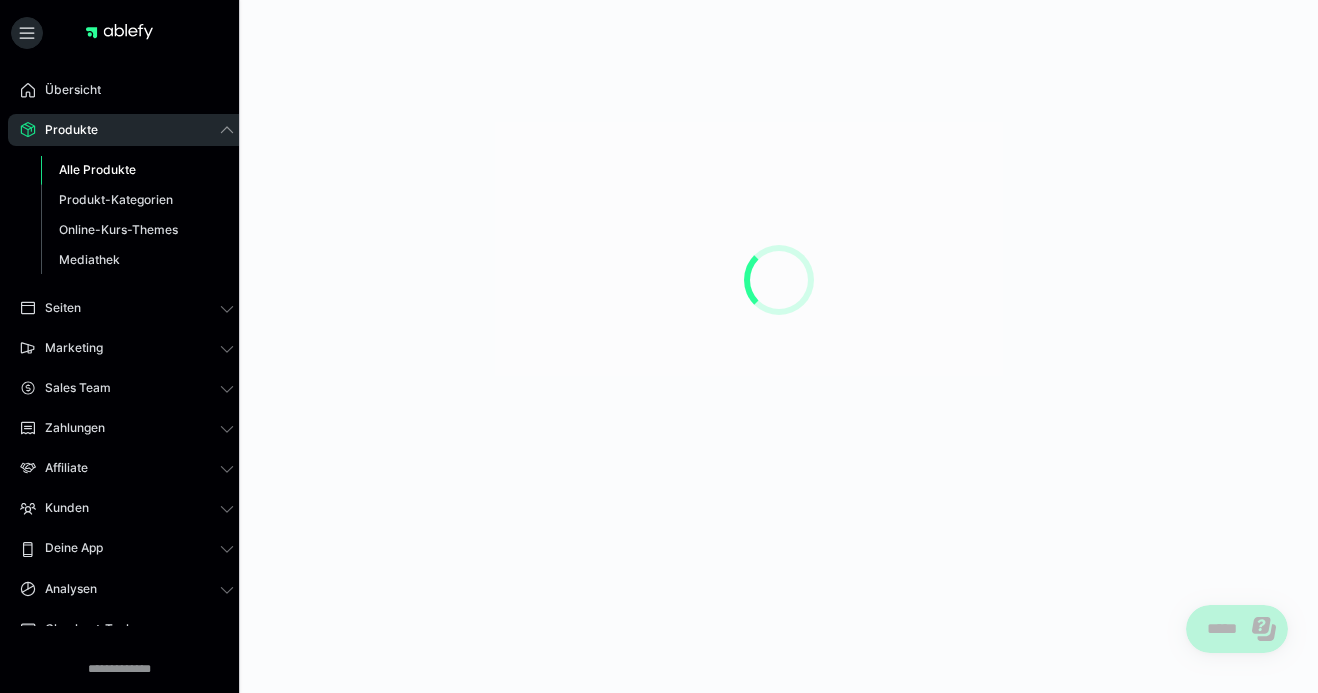 scroll, scrollTop: 0, scrollLeft: 0, axis: both 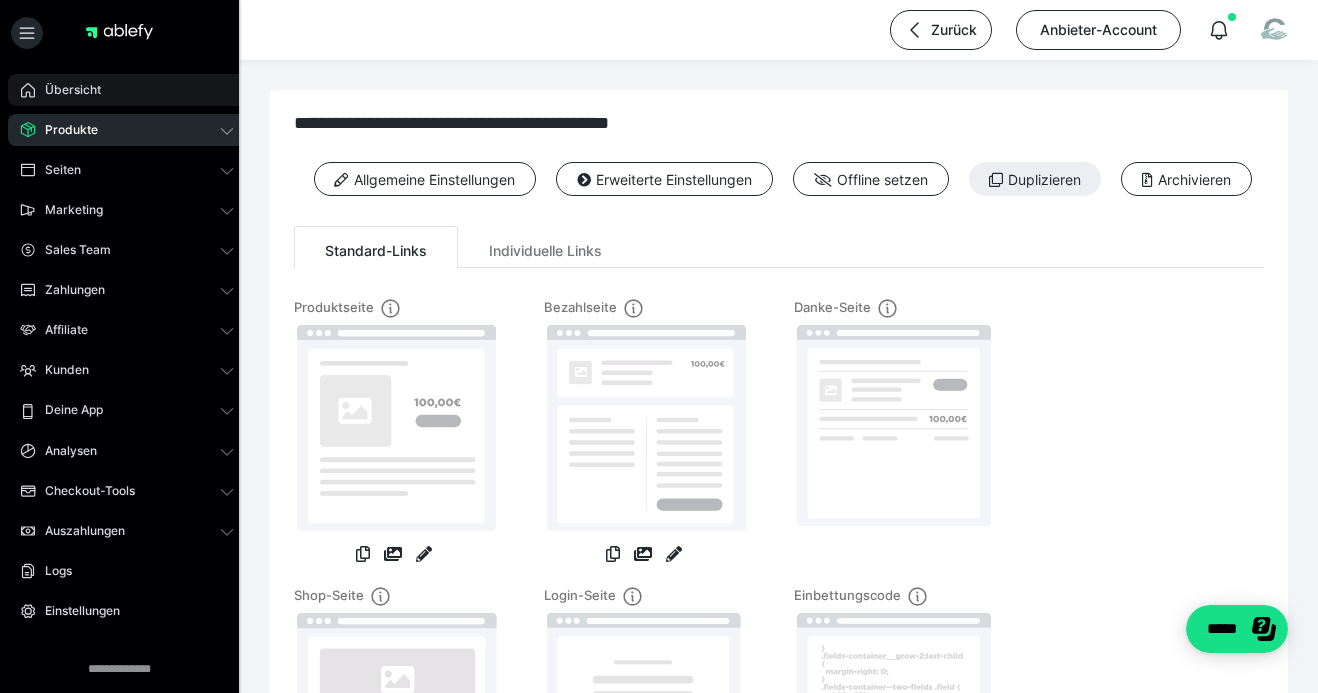 click on "Übersicht" at bounding box center (66, 90) 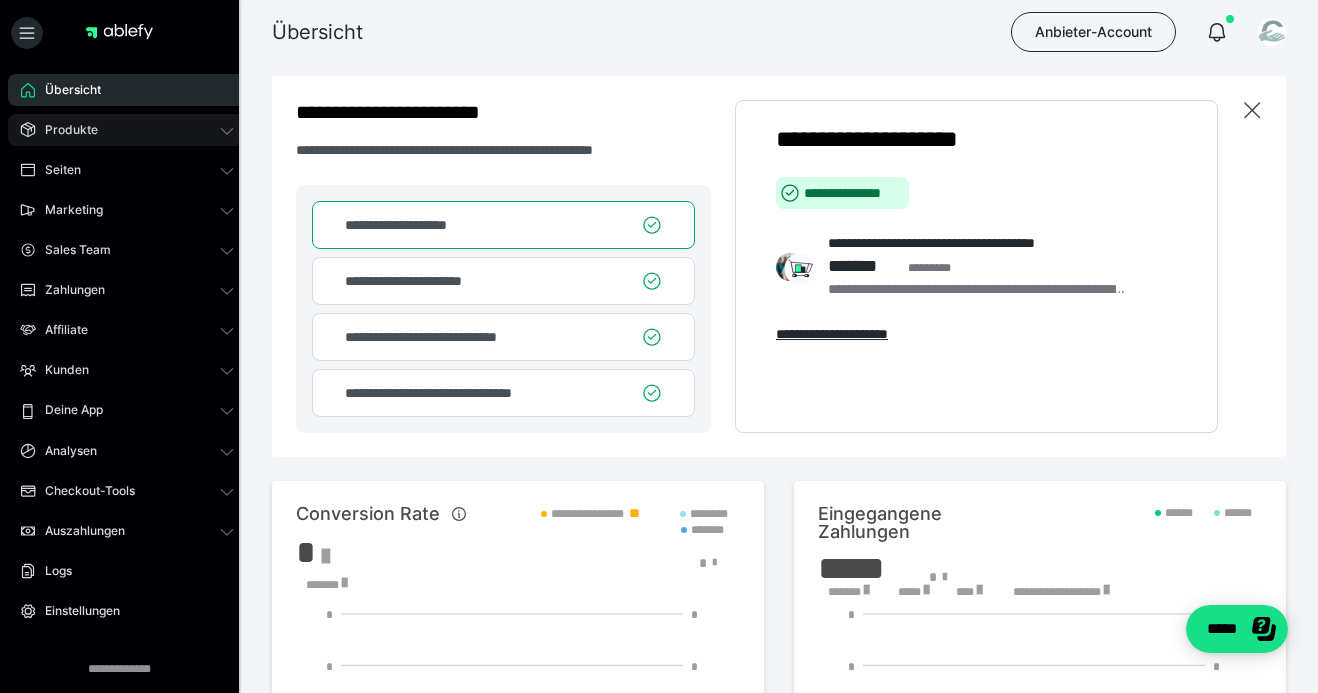 click on "Produkte" at bounding box center (127, 130) 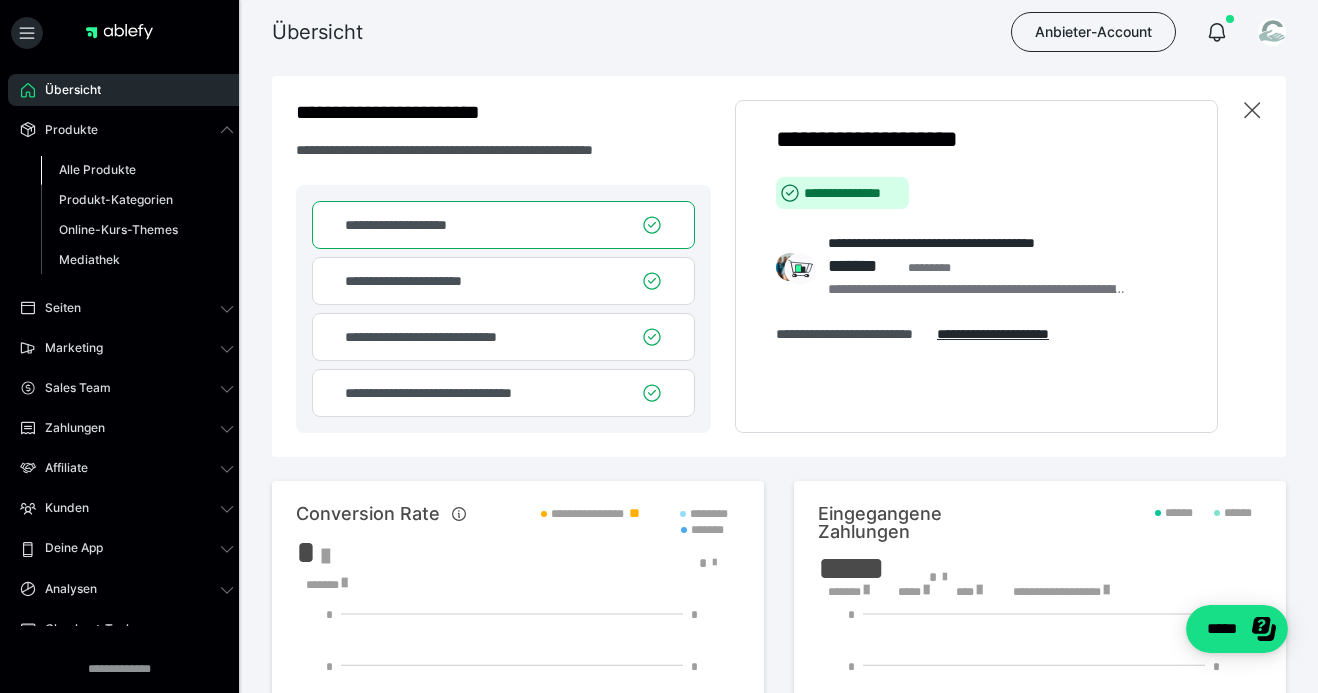 click on "Alle Produkte" at bounding box center [97, 169] 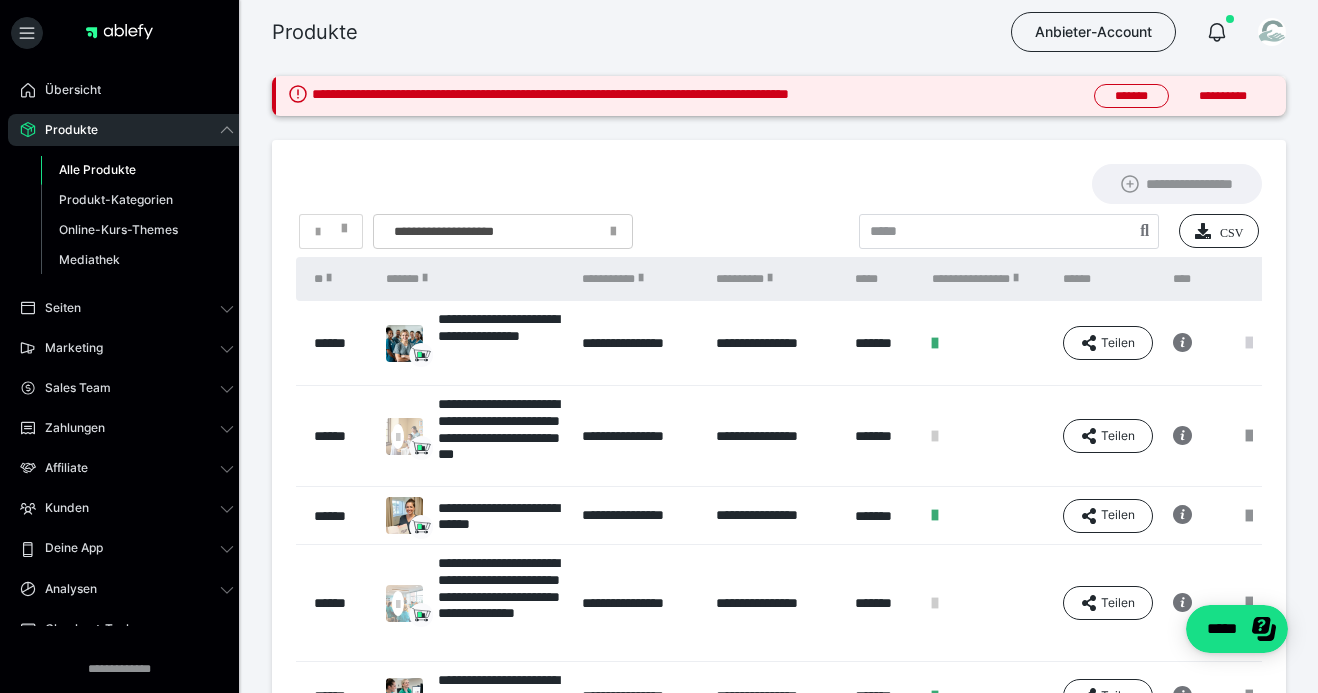 click at bounding box center (1249, 343) 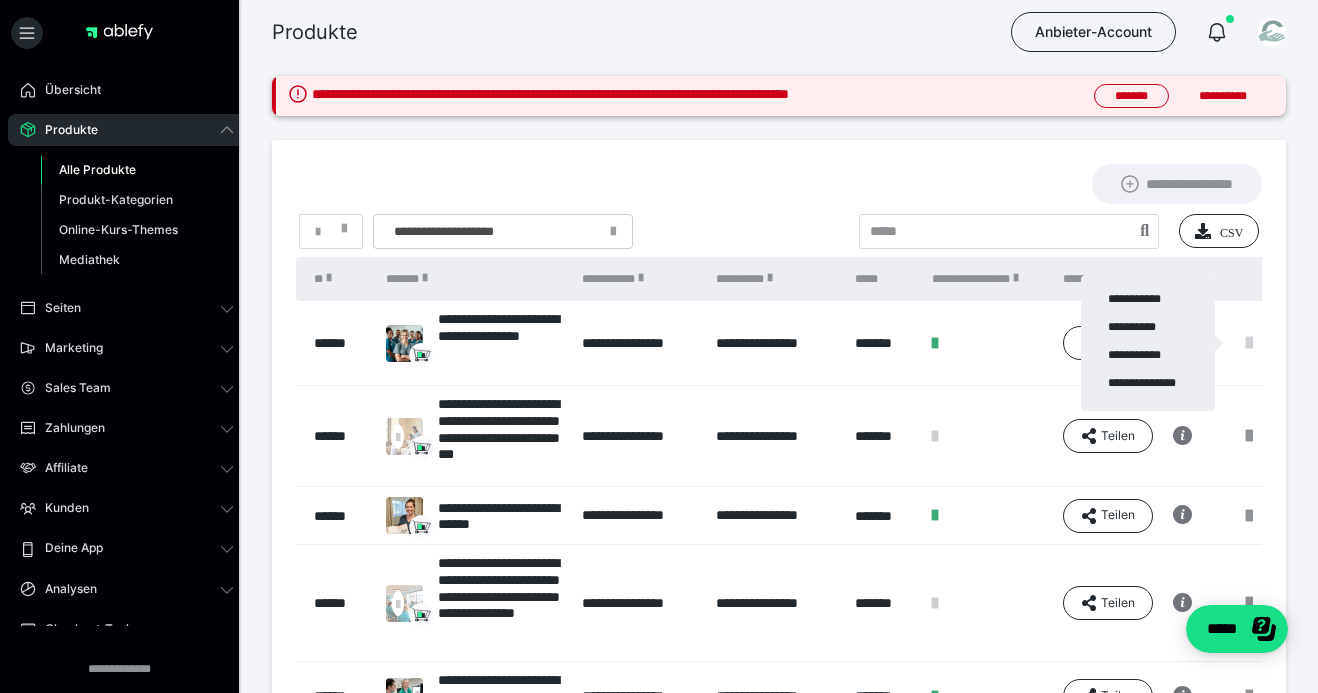 click at bounding box center [659, 346] 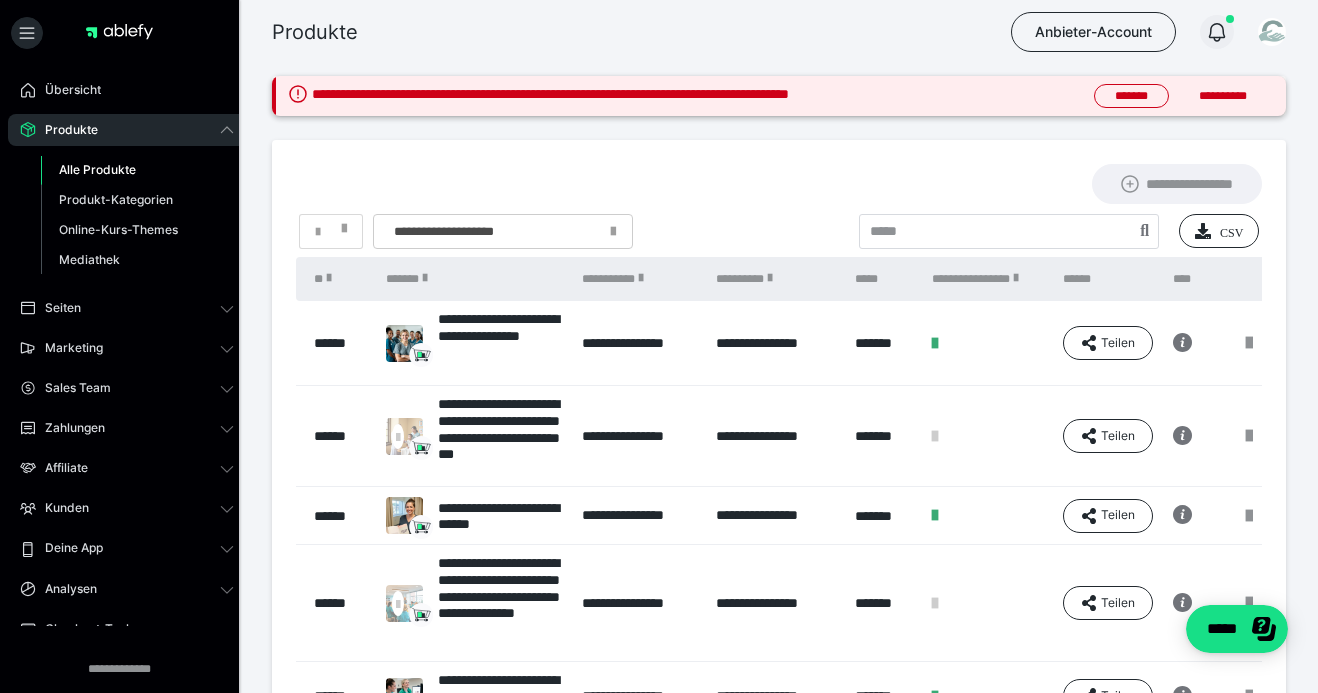 click at bounding box center [1217, 32] 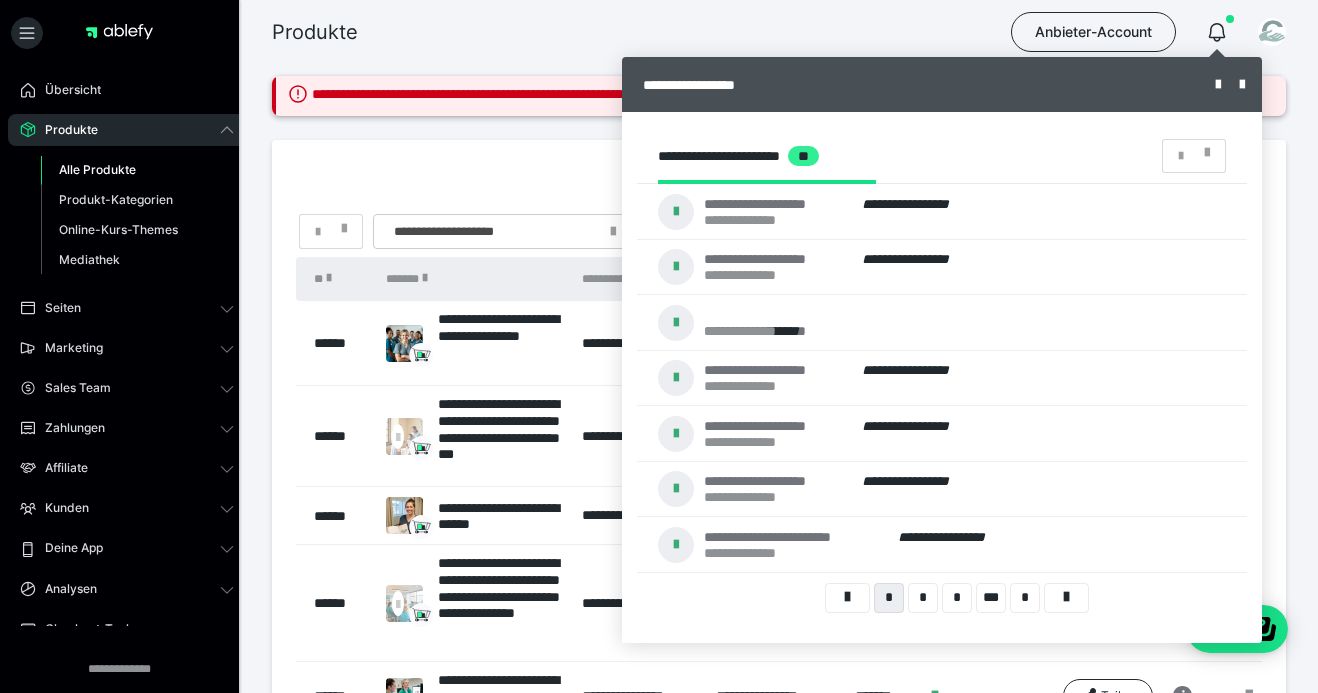 scroll, scrollTop: 4, scrollLeft: 0, axis: vertical 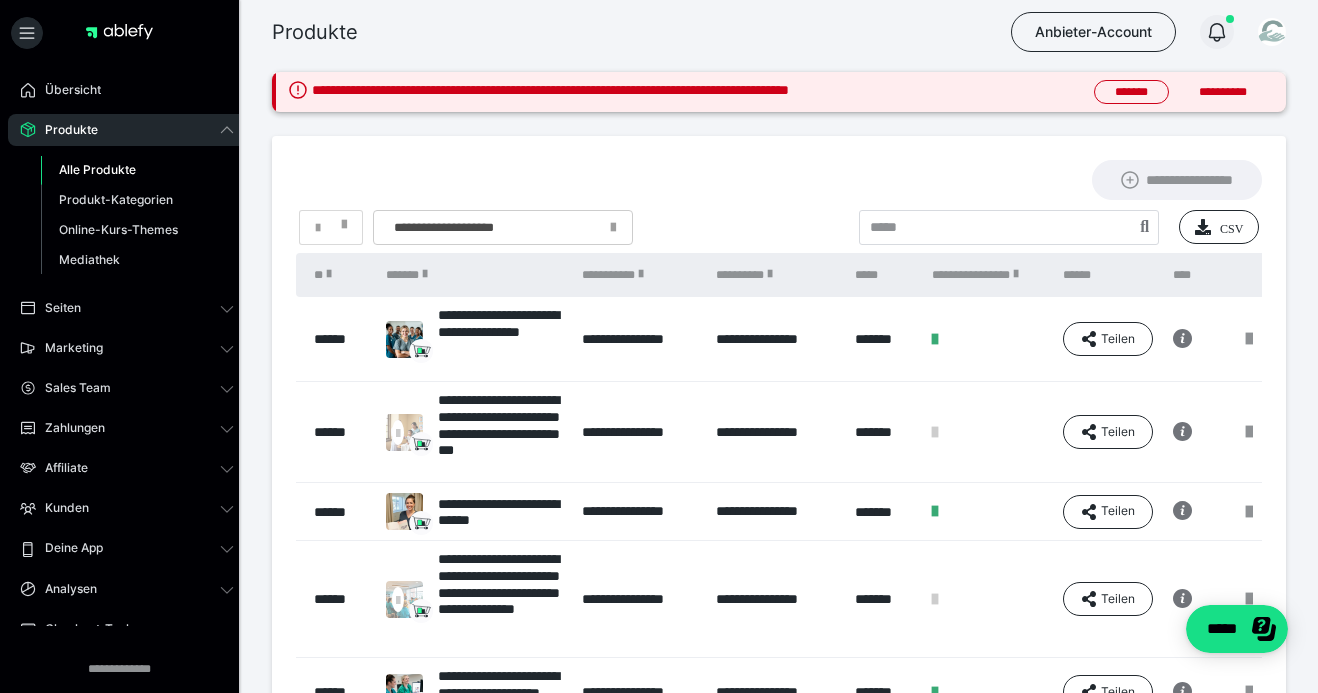 click at bounding box center (1217, 32) 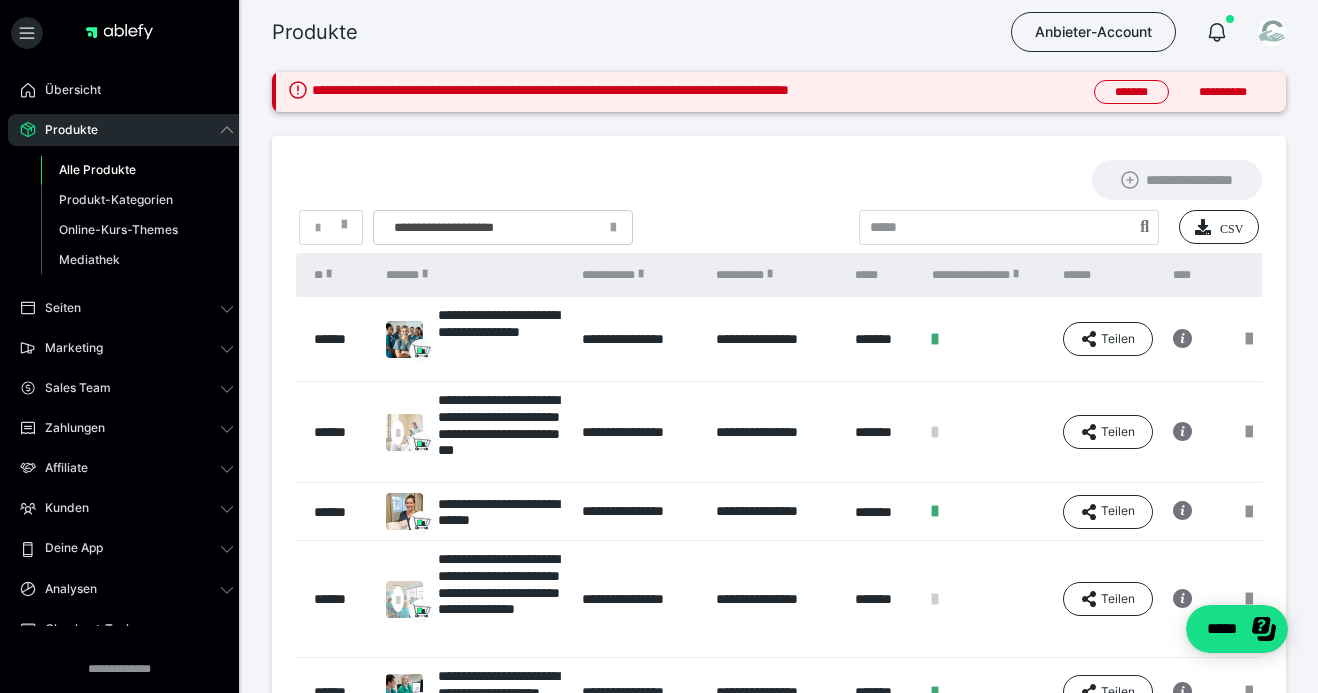 scroll, scrollTop: 0, scrollLeft: 0, axis: both 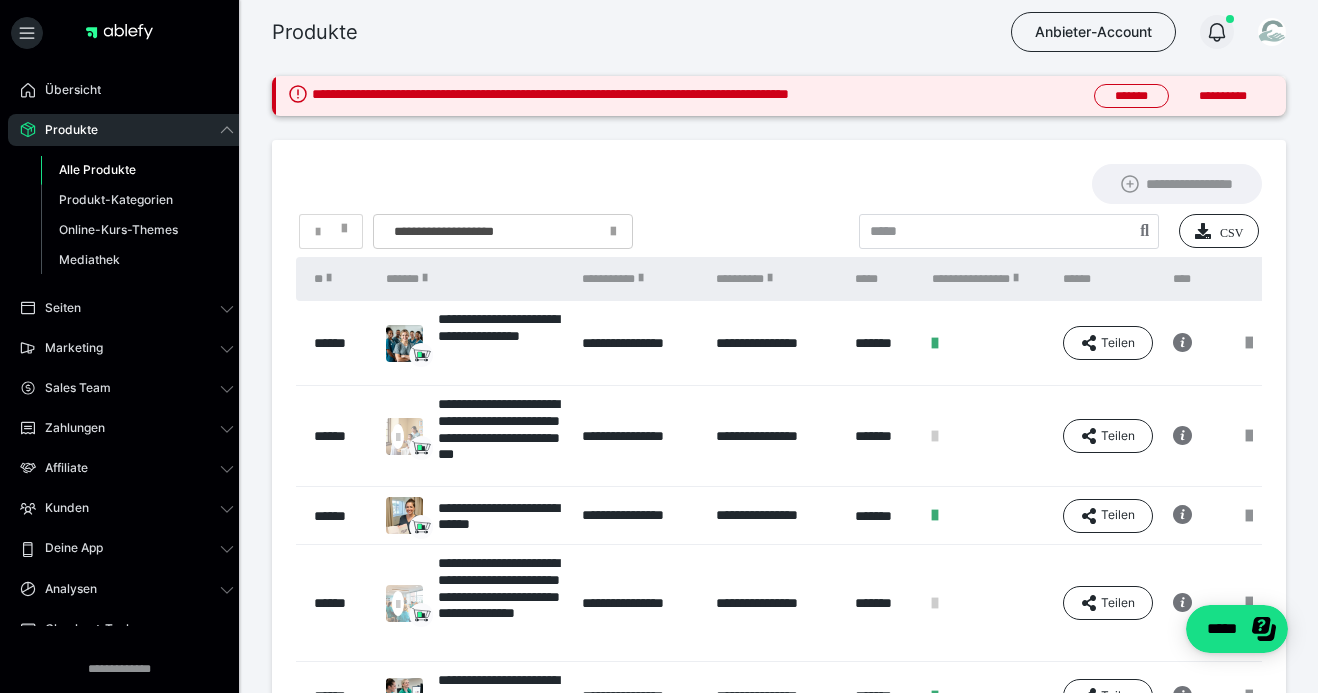 click 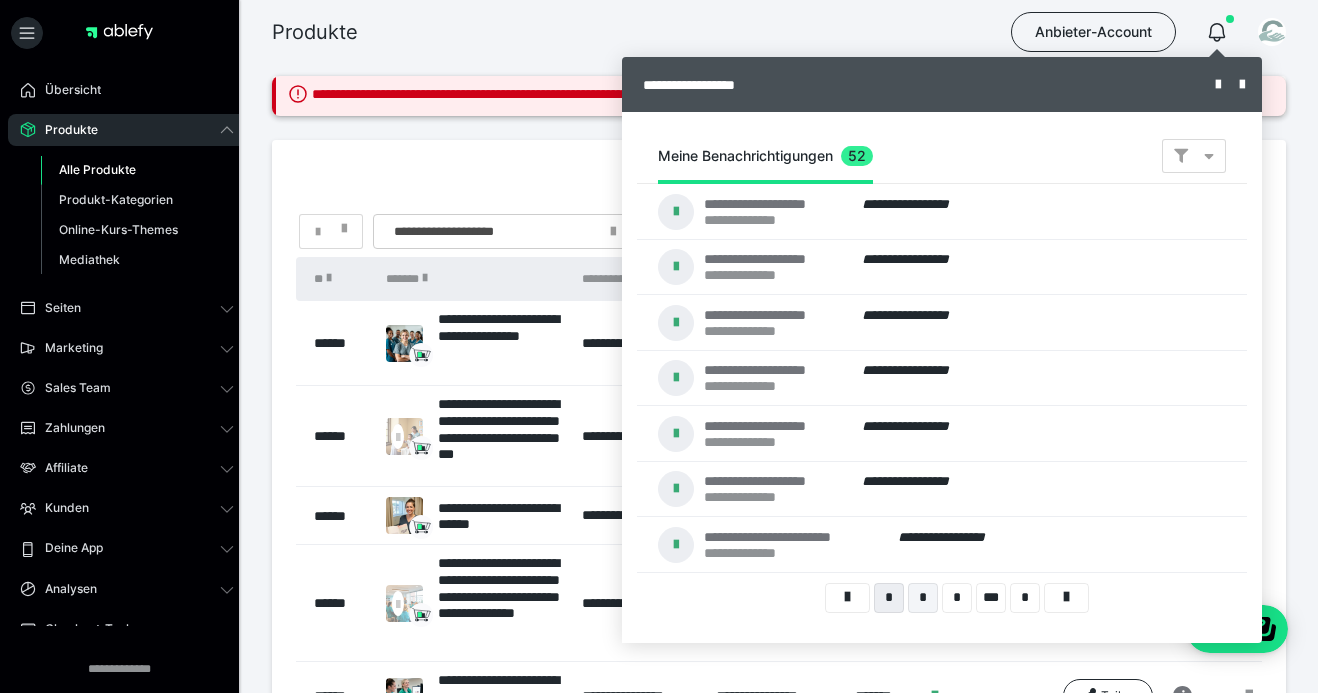 click on "*" at bounding box center (923, 598) 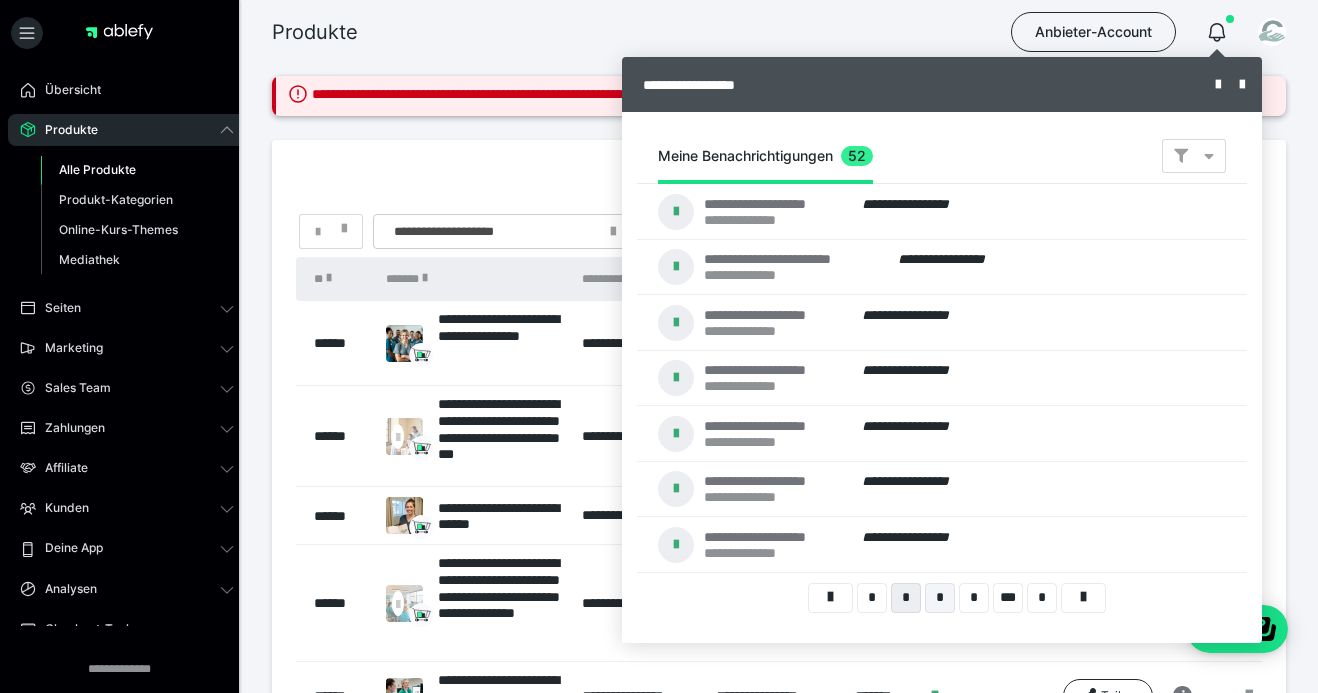 click on "*" at bounding box center [940, 598] 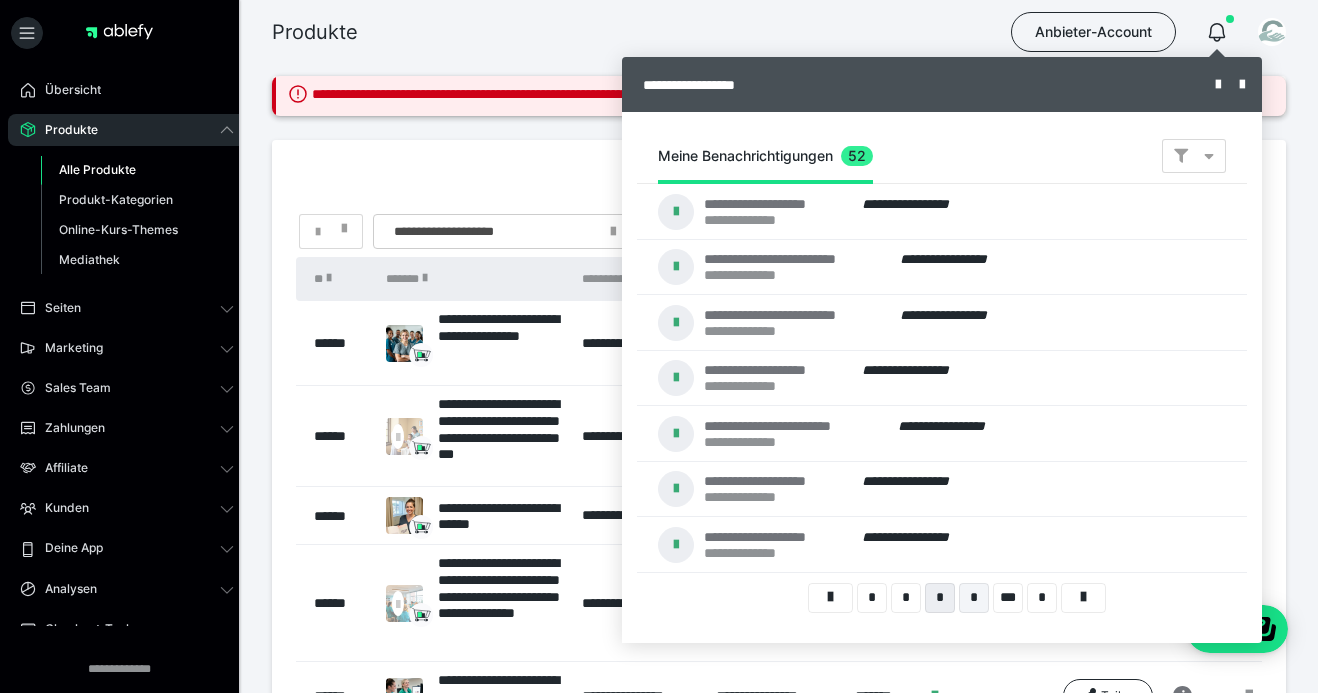 click on "*" at bounding box center (974, 598) 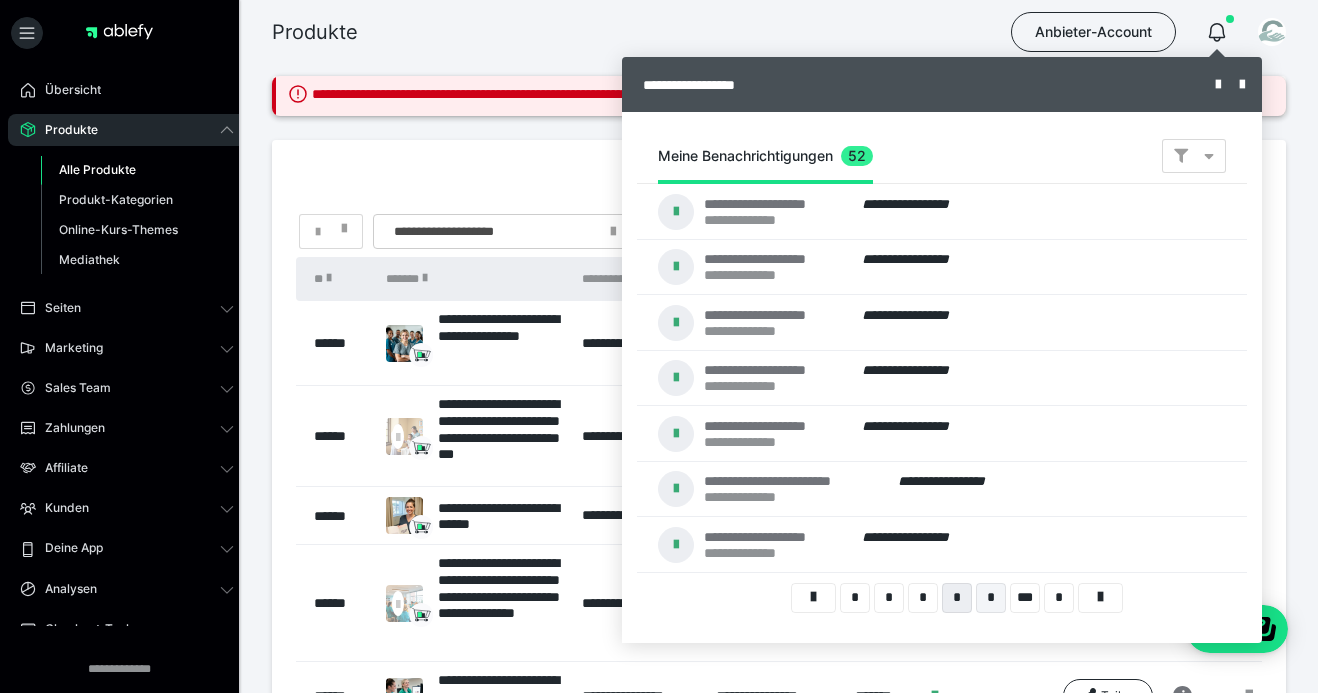 click on "*" at bounding box center (991, 598) 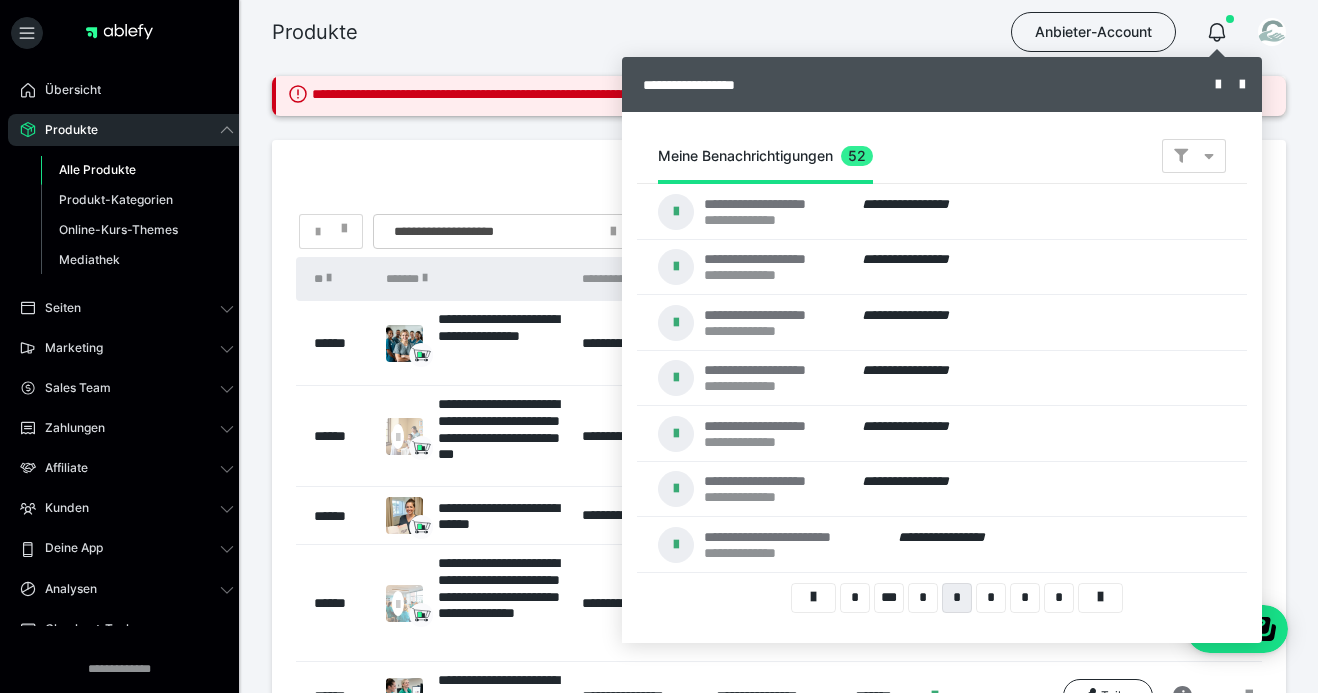 click on "* *** * * * * *" at bounding box center [957, 598] 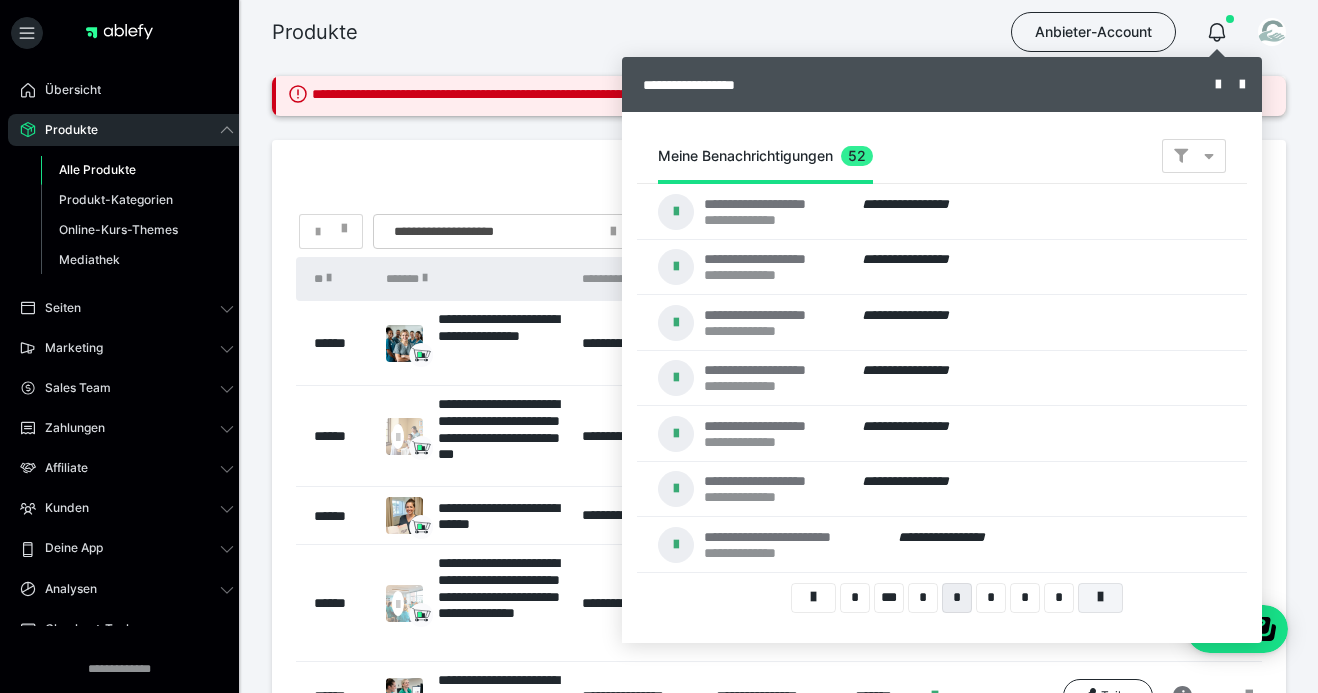 click at bounding box center [1100, 597] 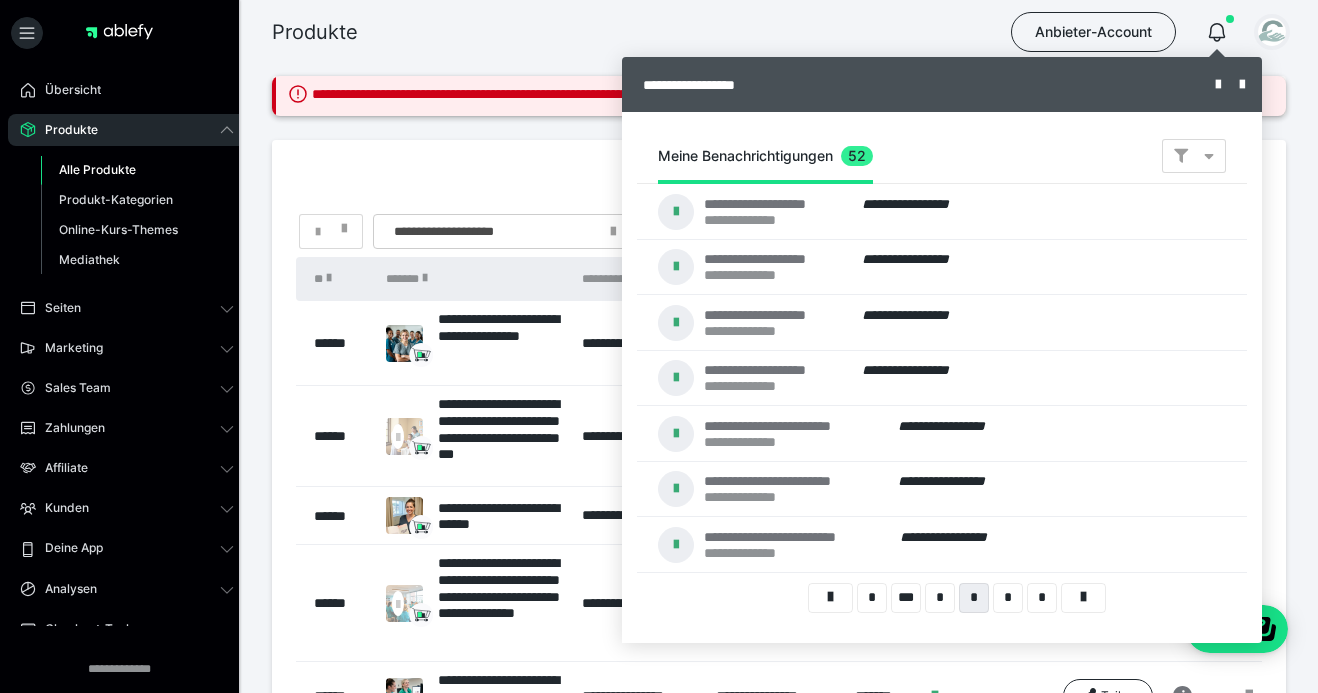 click at bounding box center (1272, 32) 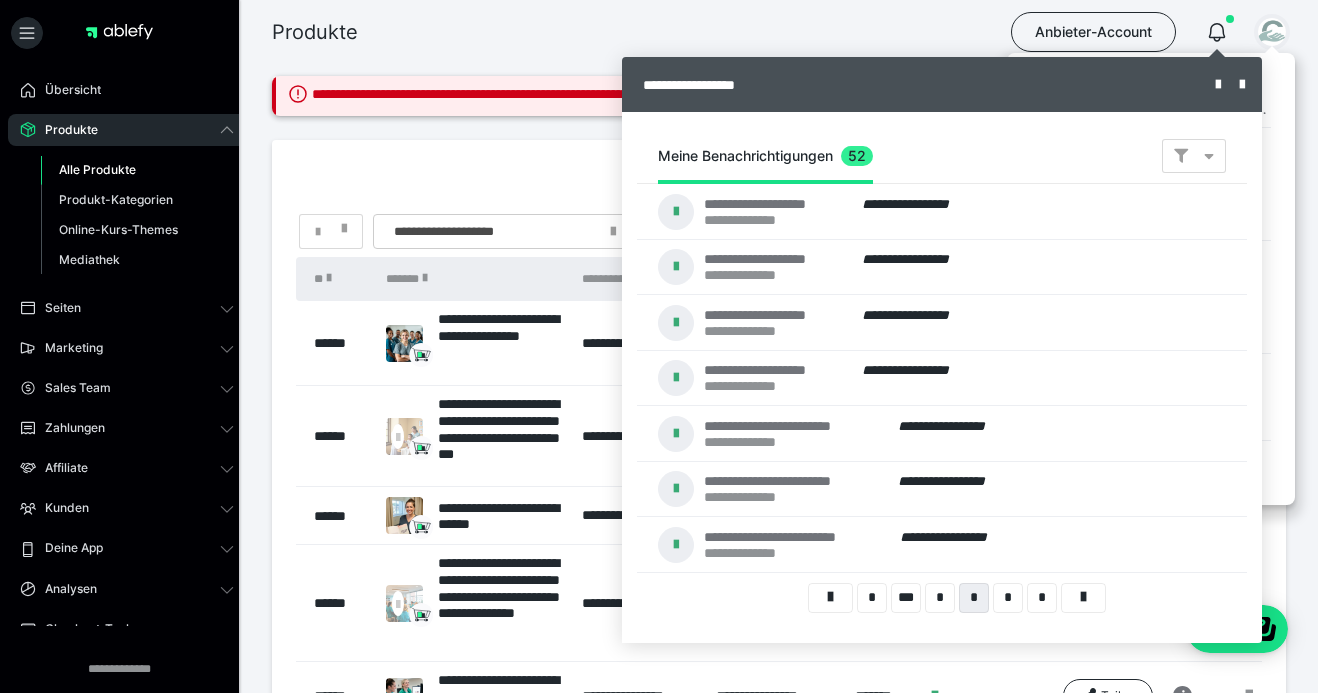 click at bounding box center (659, 346) 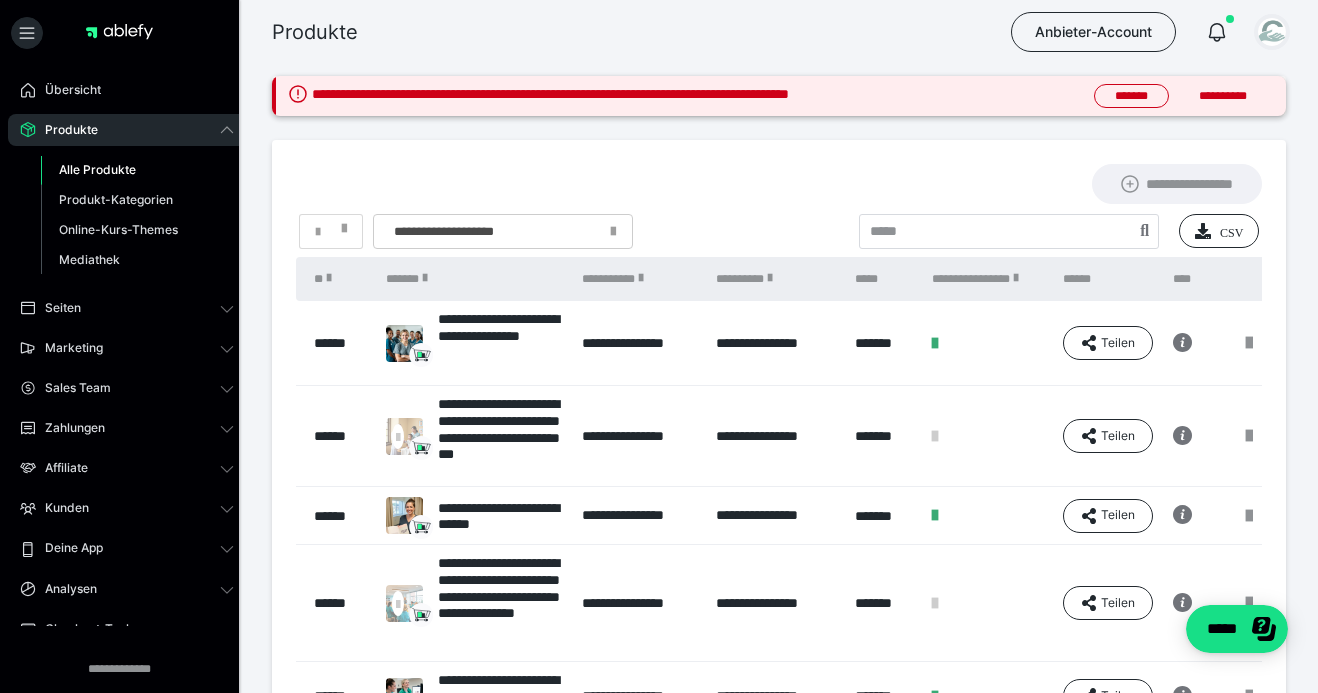 click at bounding box center (1272, 32) 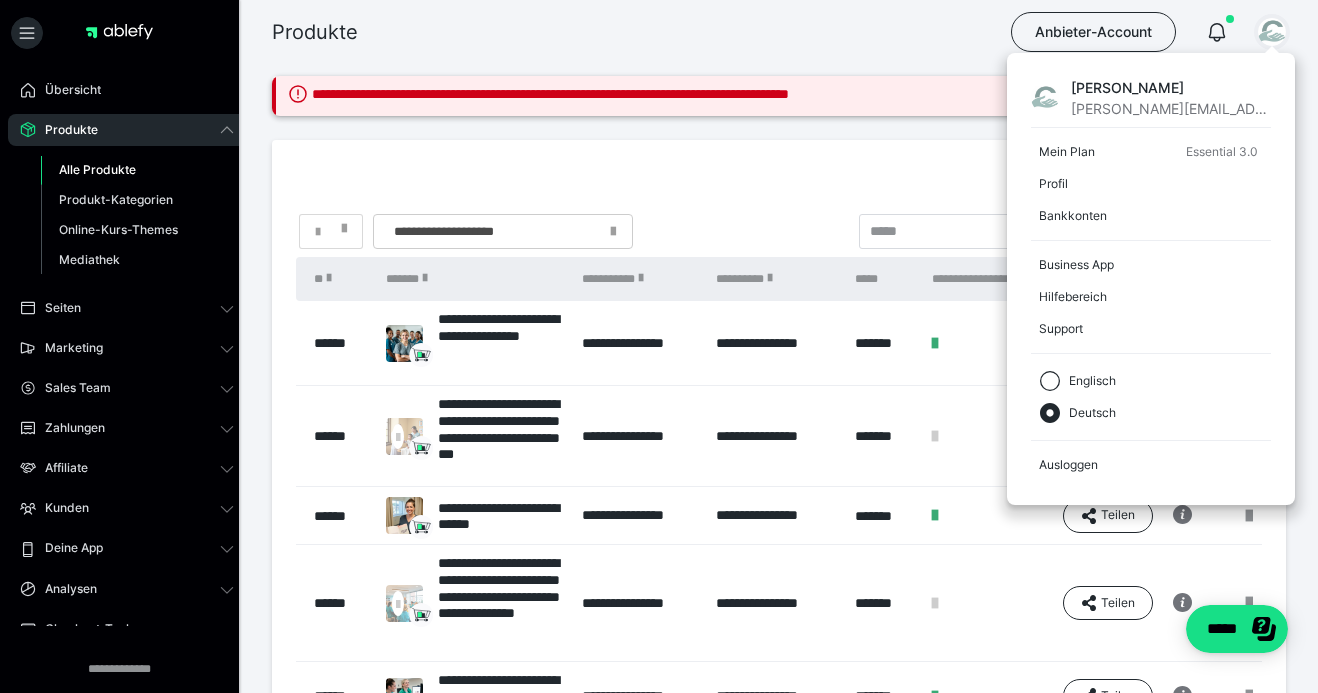 click on "Produkte Anbieter-Account [PERSON_NAME] [EMAIL_ADDRESS][DOMAIN_NAME] Mein Plan Essential 3.0 Profil Bankkonten Business App Hilfebereich Support Englisch Deutsch Ausloggen" at bounding box center (659, 32) 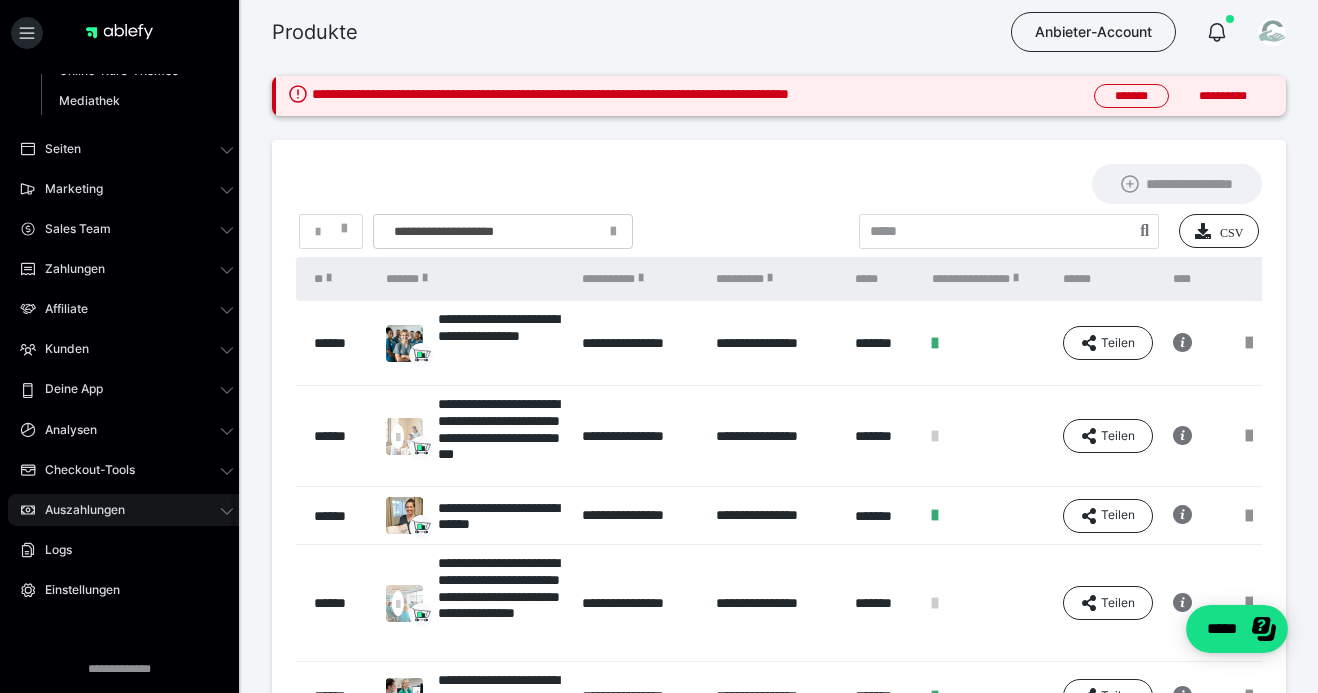 scroll, scrollTop: 185, scrollLeft: 0, axis: vertical 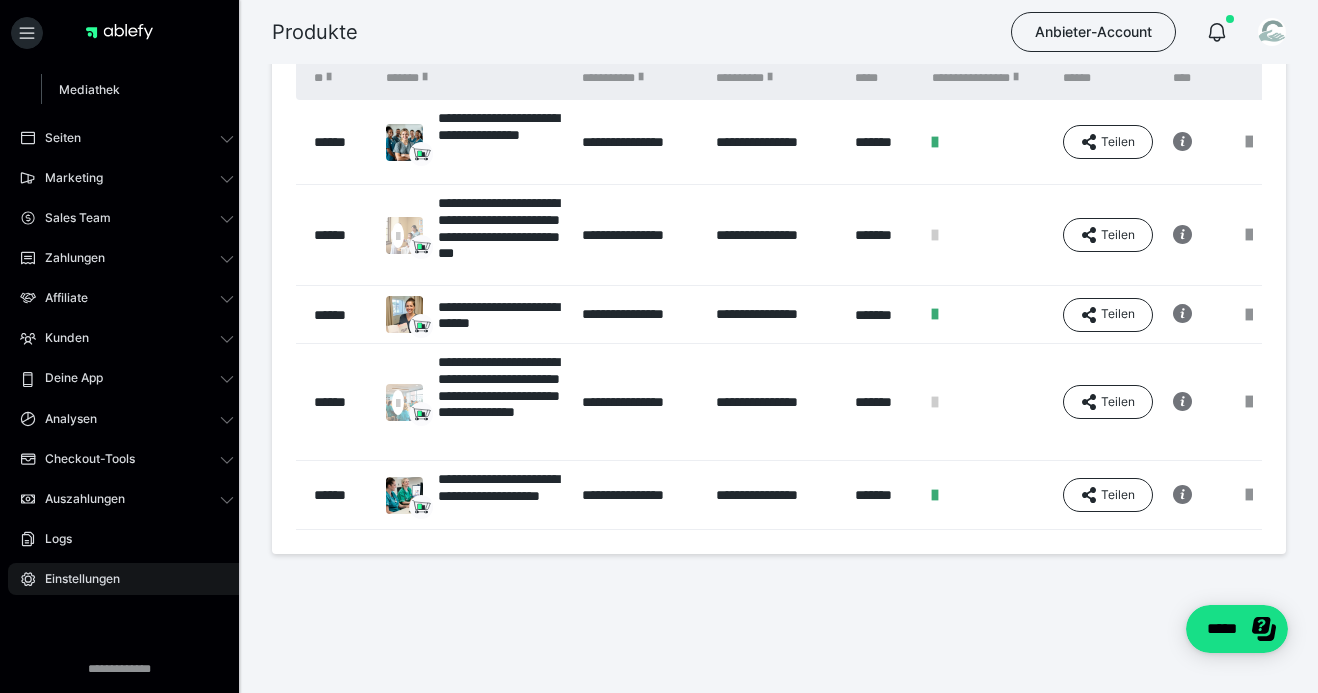 click on "Einstellungen" at bounding box center (127, 579) 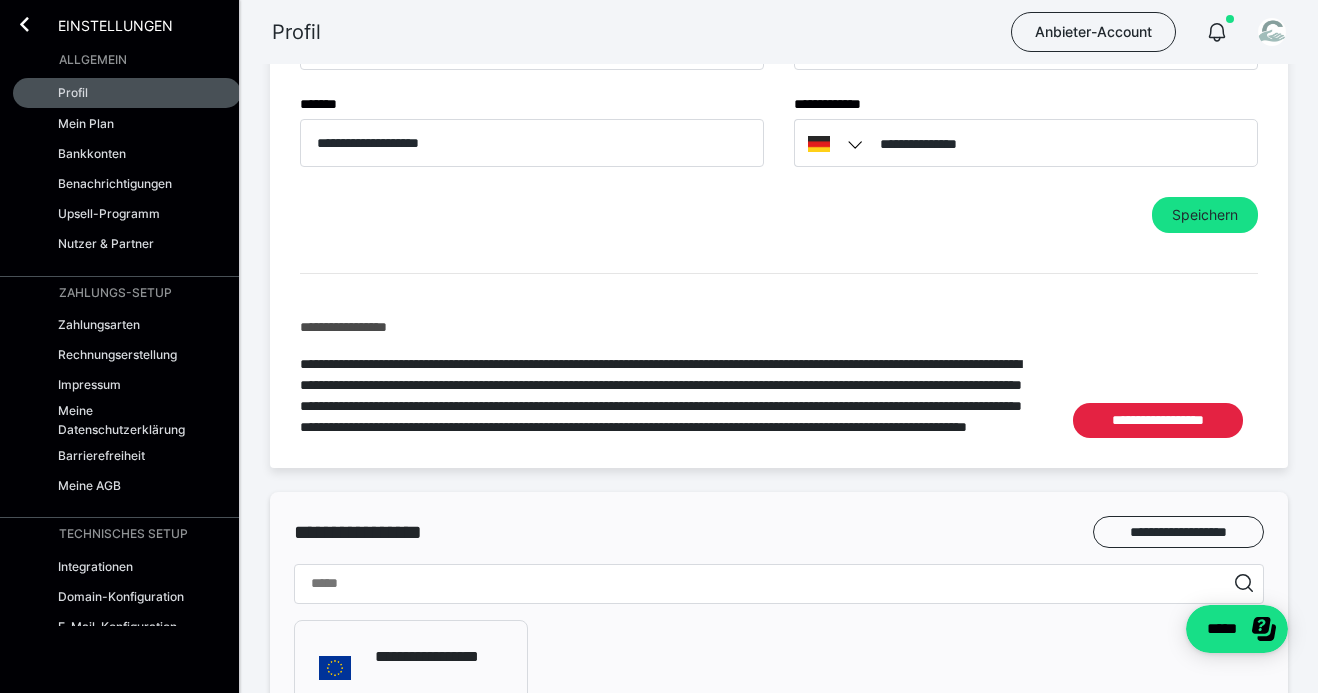scroll, scrollTop: 1042, scrollLeft: 0, axis: vertical 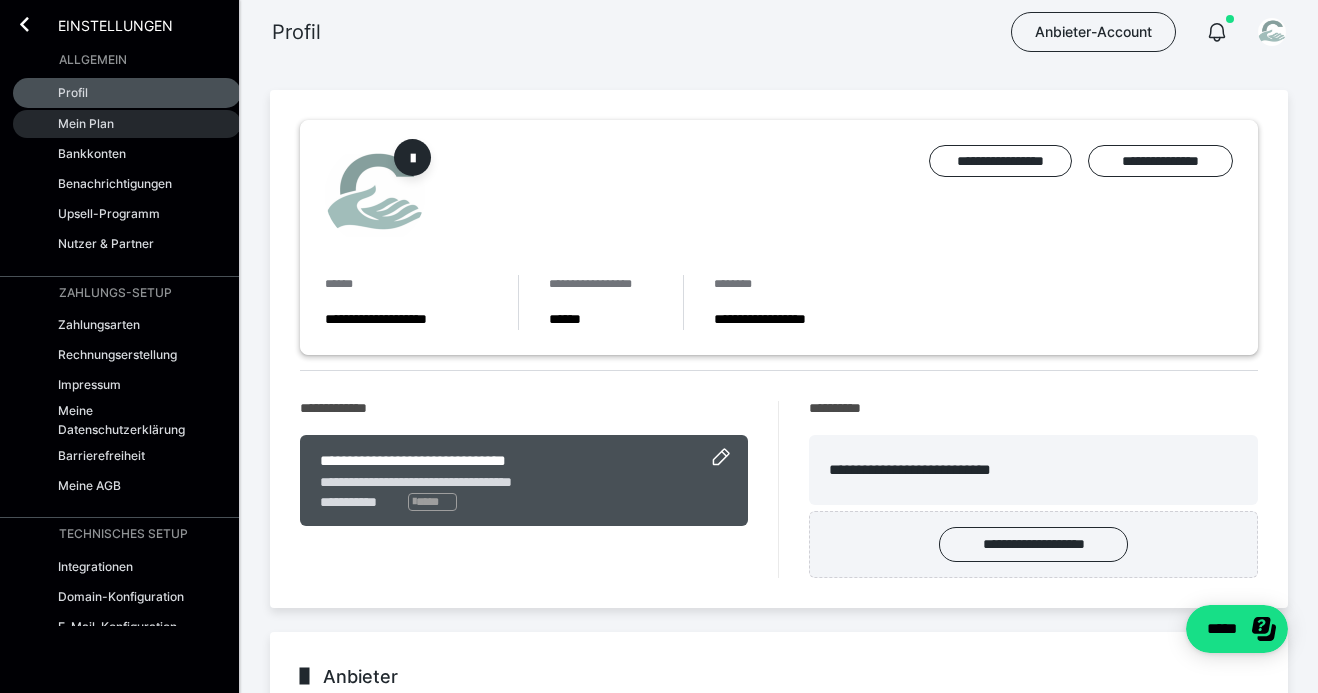 click on "Mein Plan" at bounding box center [127, 124] 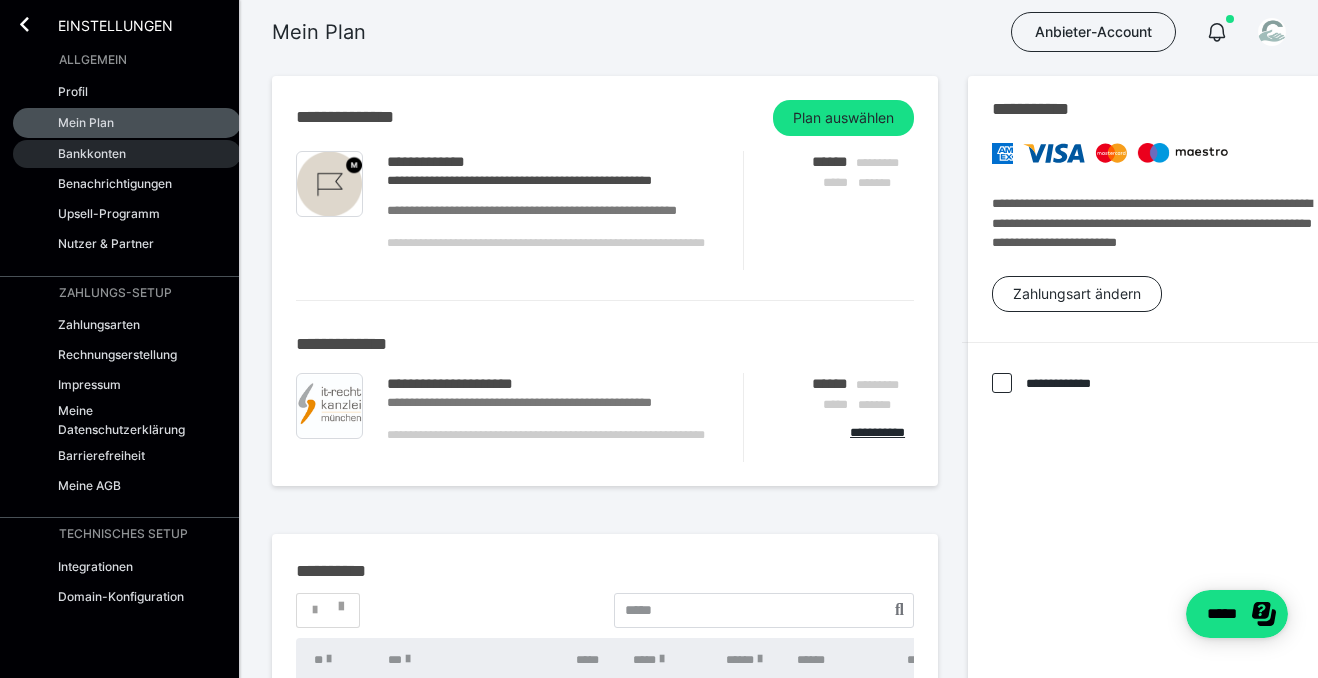 click on "Bankkonten" at bounding box center (127, 154) 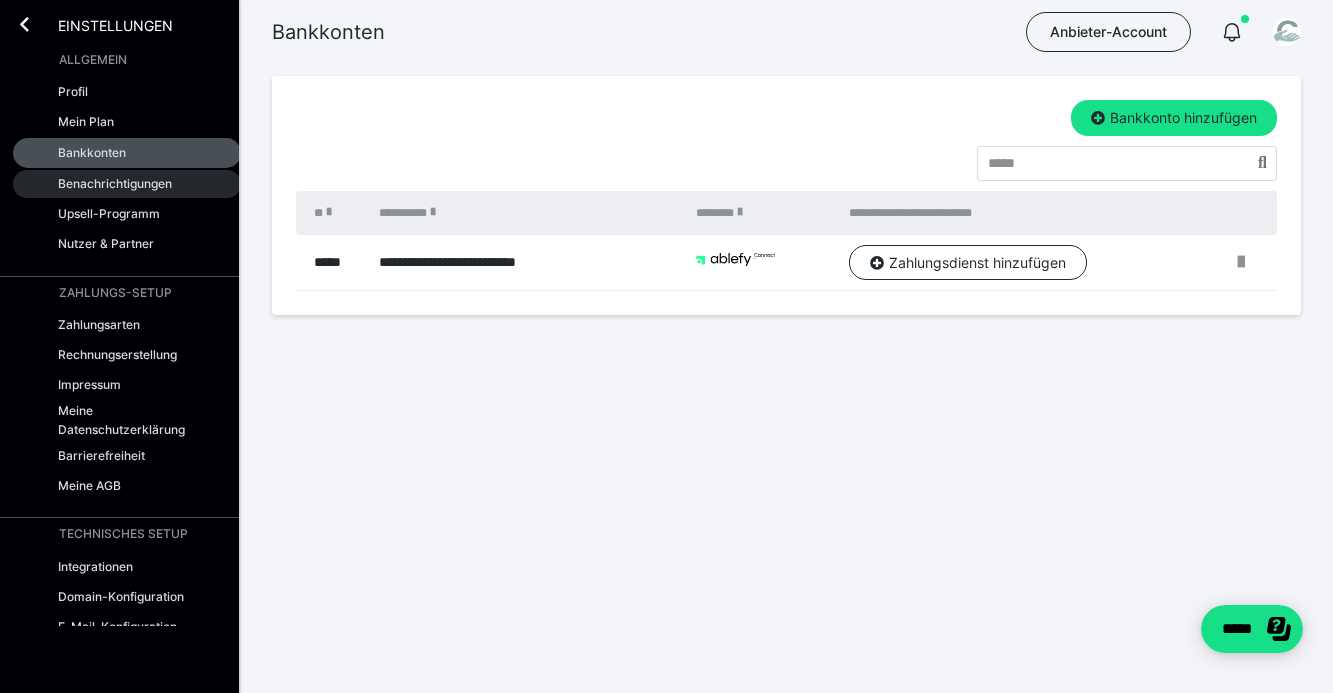click on "Benachrichtigungen" at bounding box center (115, 183) 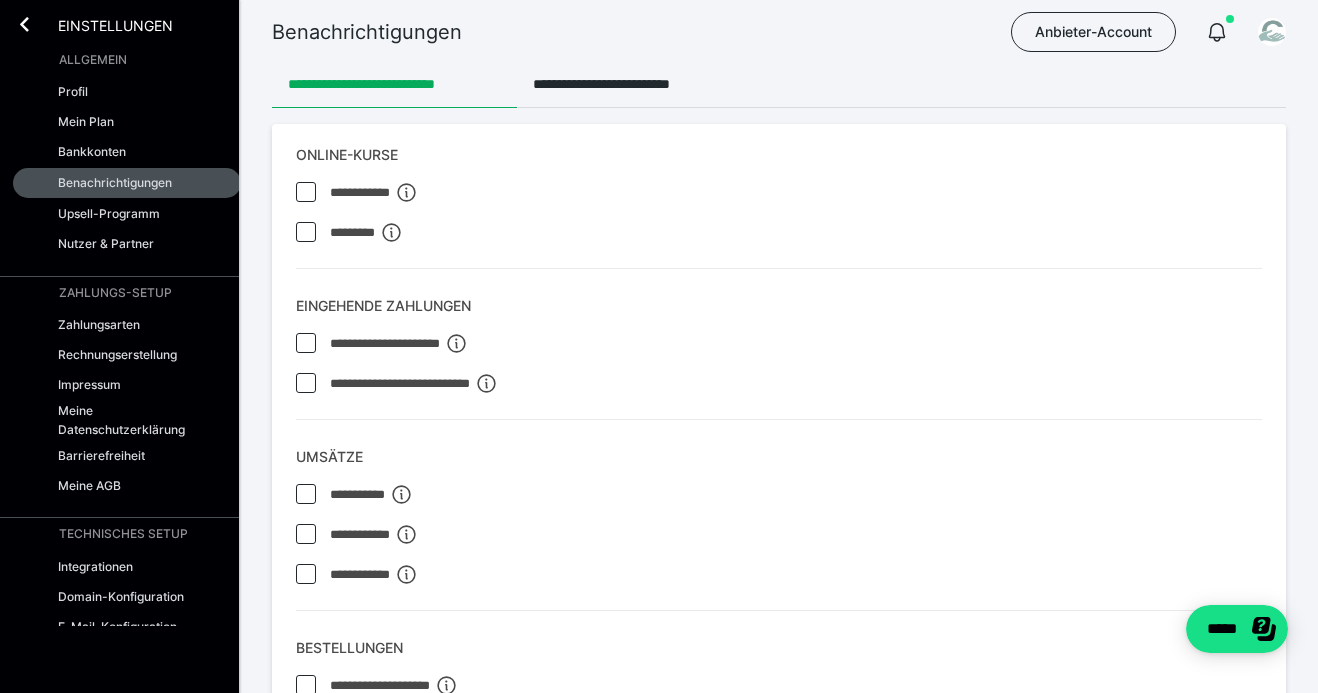 click on "Einstellungen" at bounding box center (127, 22) 